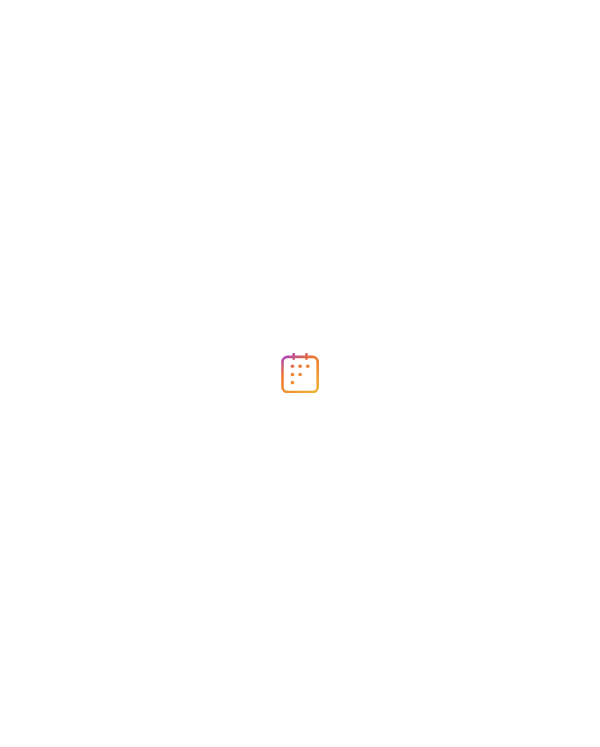 scroll, scrollTop: 0, scrollLeft: 0, axis: both 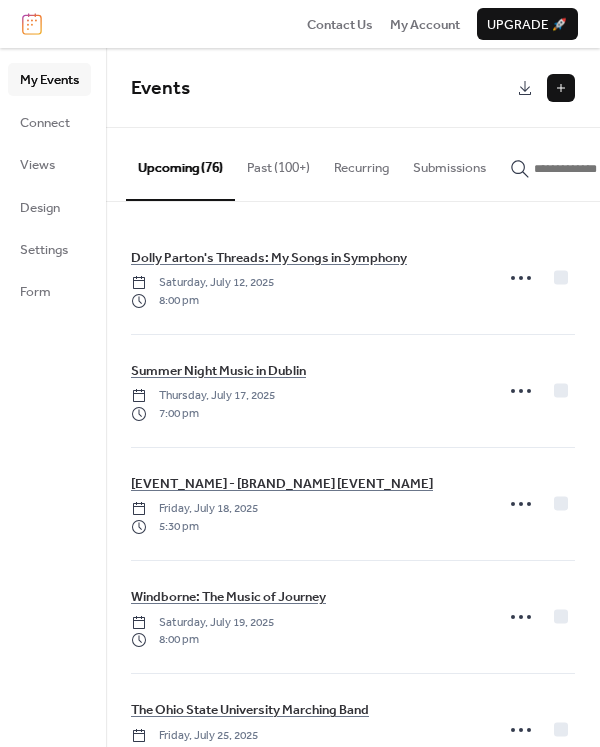 click at bounding box center [561, 88] 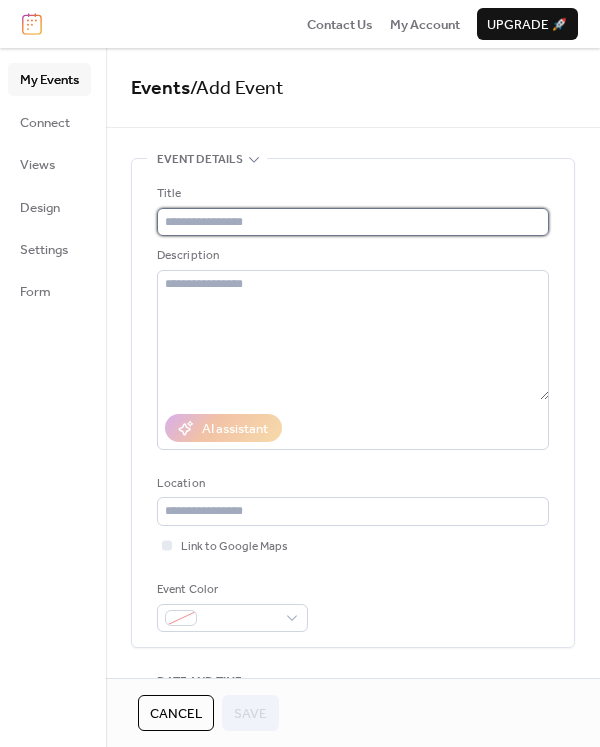 click at bounding box center (353, 222) 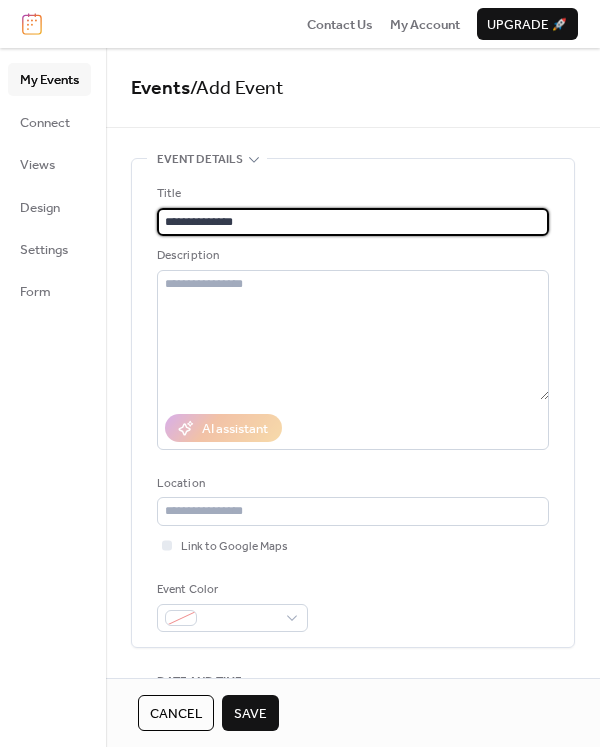 click on "**********" at bounding box center [353, 222] 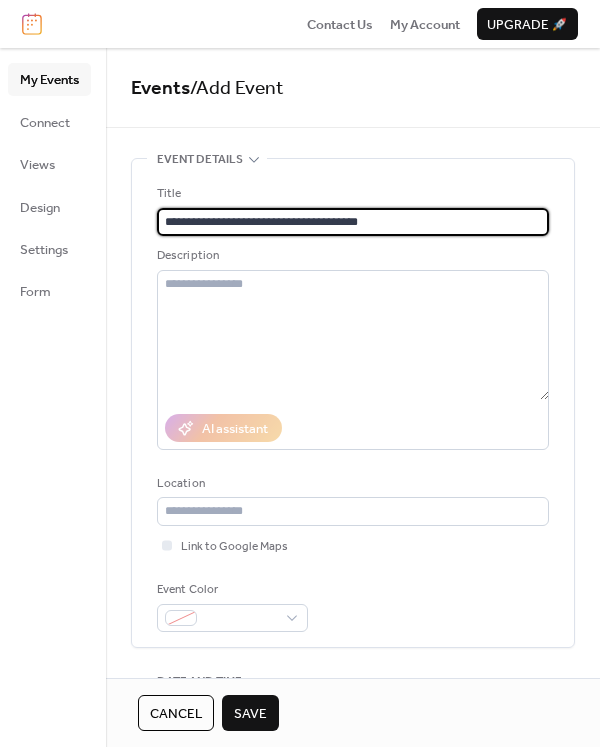 type on "**********" 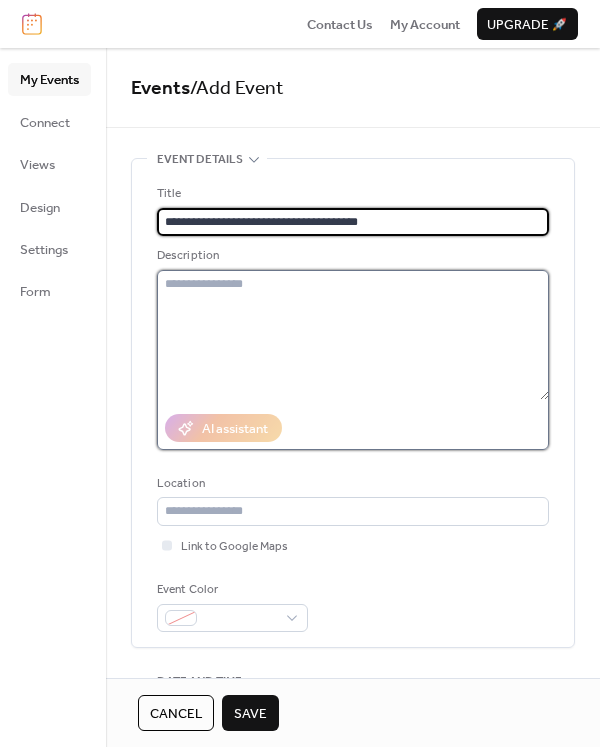 click at bounding box center (353, 335) 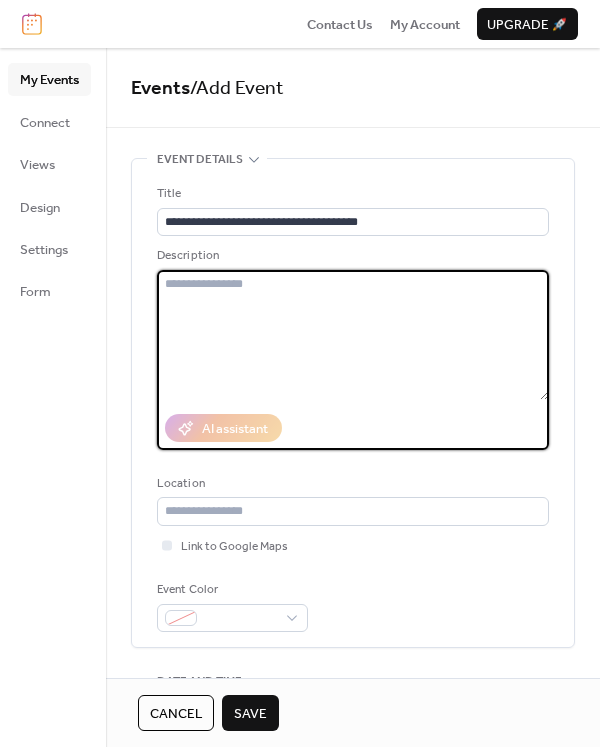 paste on "**********" 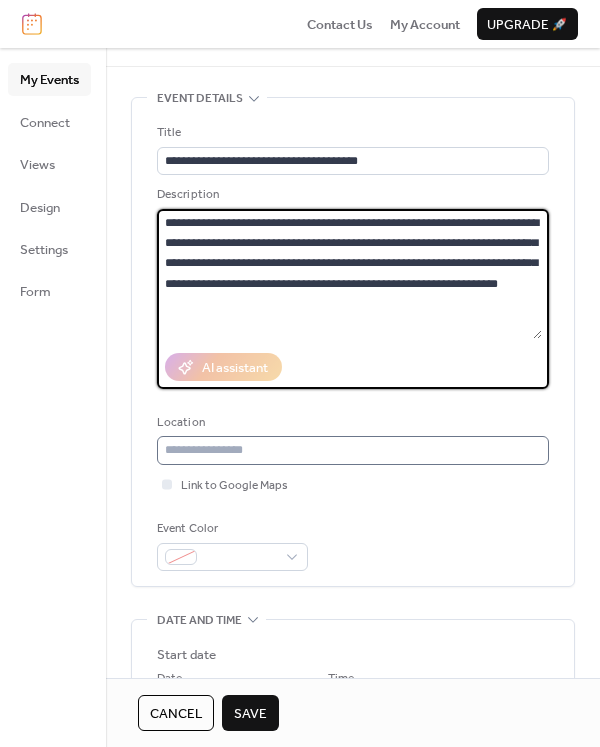 scroll, scrollTop: 63, scrollLeft: 0, axis: vertical 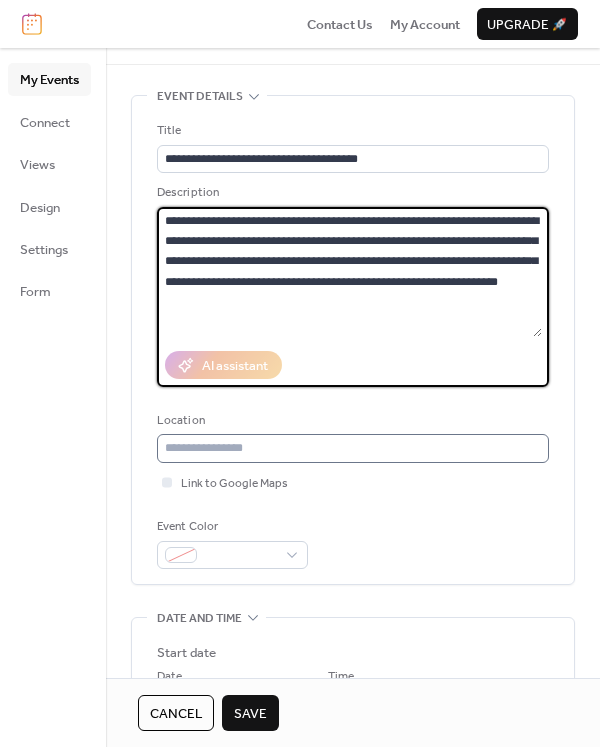 type on "**********" 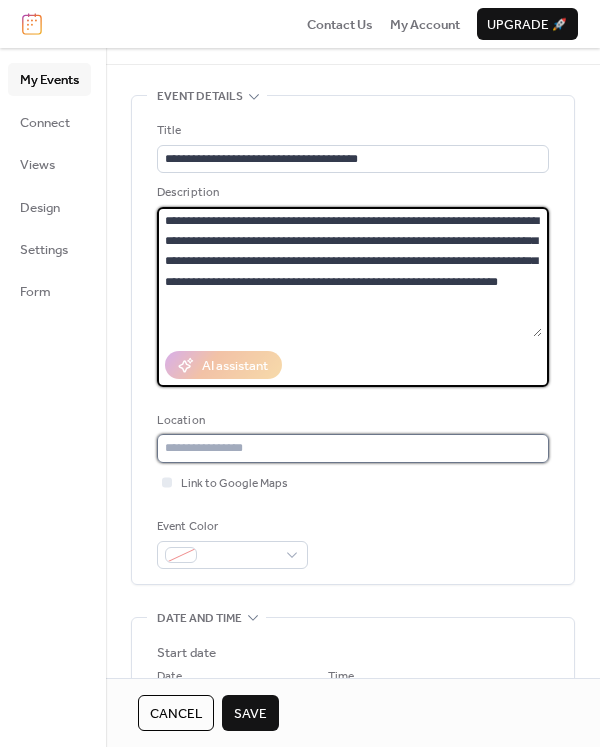click at bounding box center [353, 448] 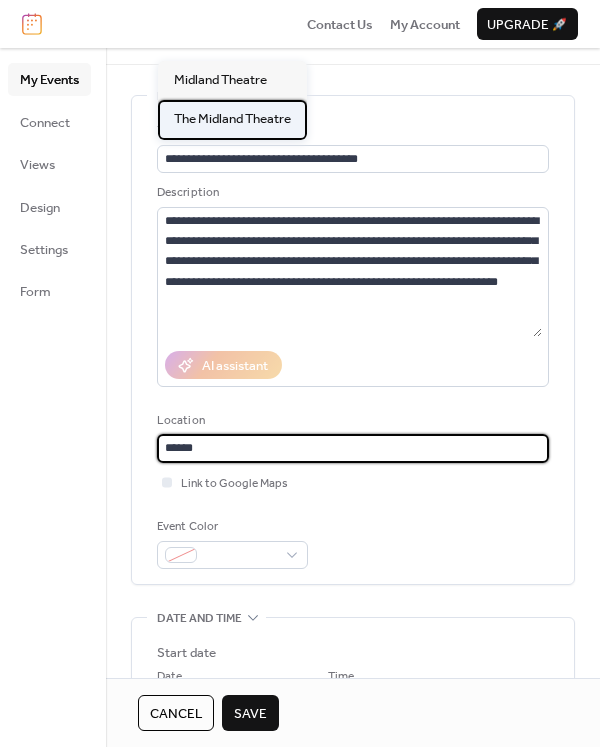 click on "The Midland Theatre" at bounding box center (232, 119) 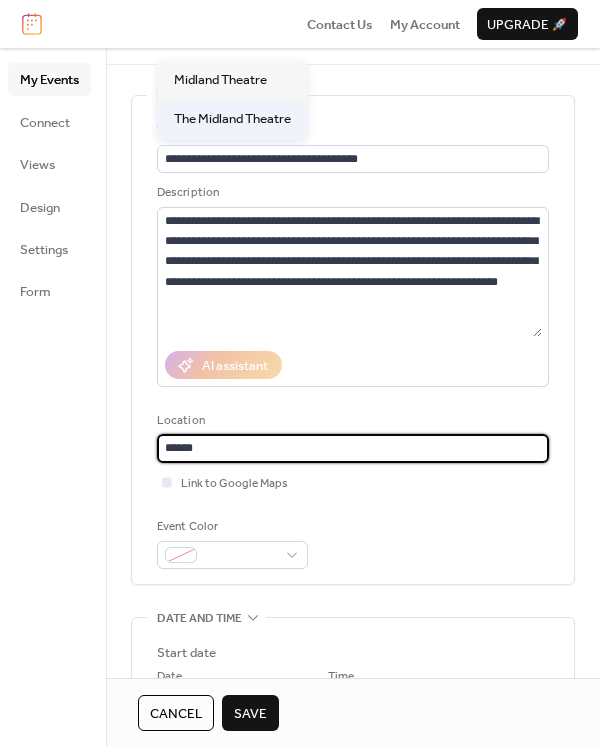 type on "**********" 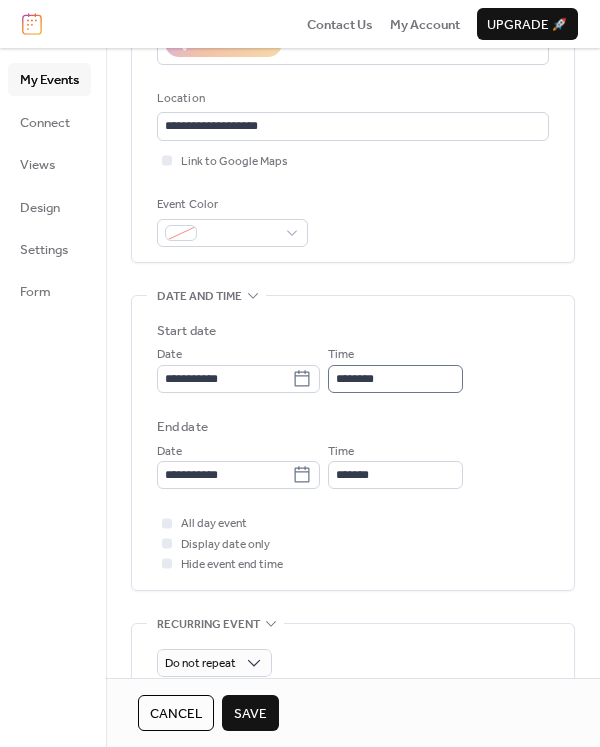 scroll, scrollTop: 386, scrollLeft: 0, axis: vertical 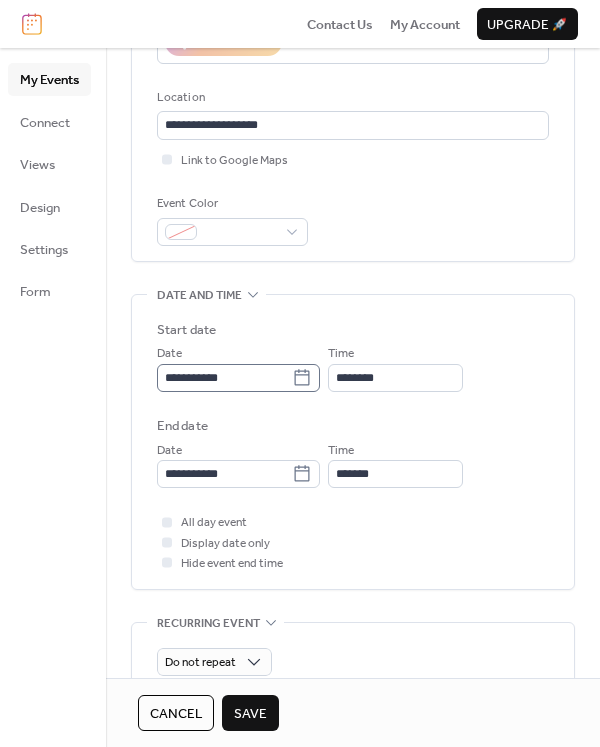 click 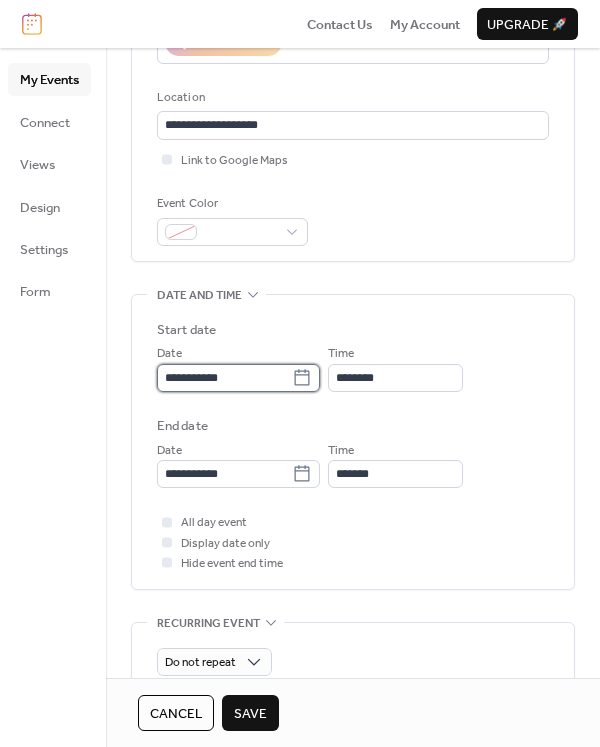click on "**********" at bounding box center [224, 378] 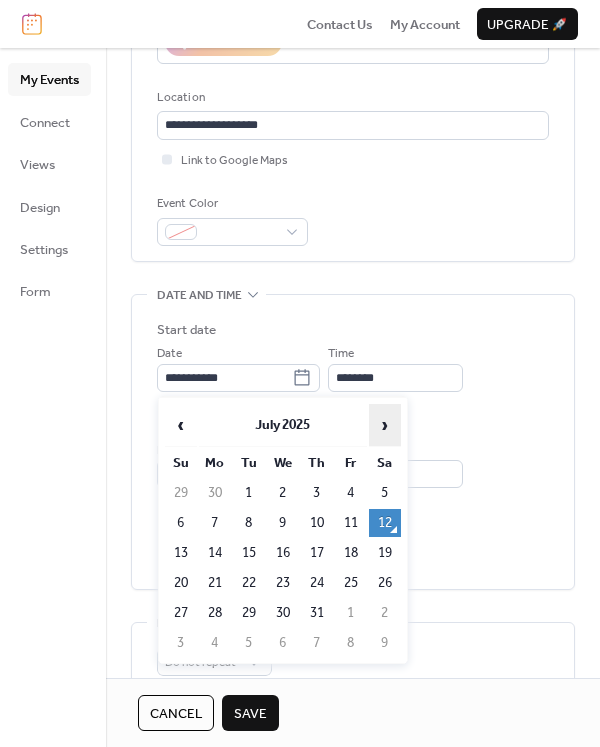 click on "›" at bounding box center [385, 425] 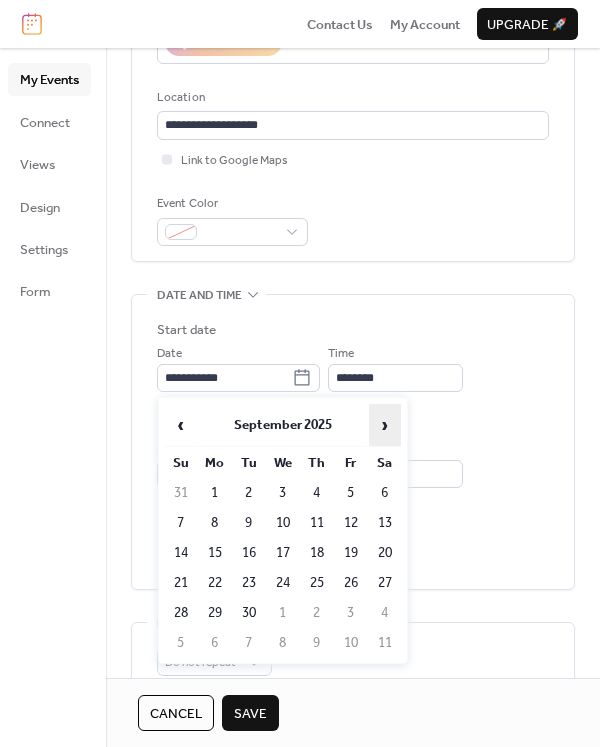 click on "›" at bounding box center (385, 425) 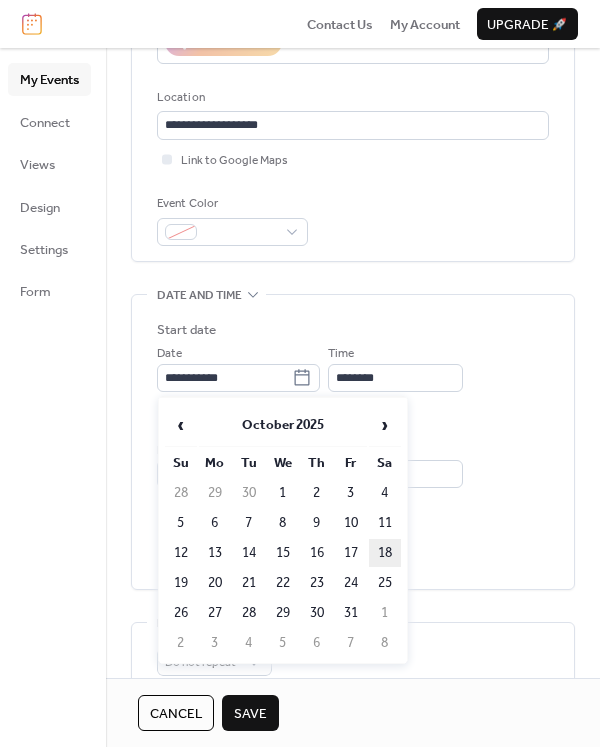 click on "18" at bounding box center [385, 553] 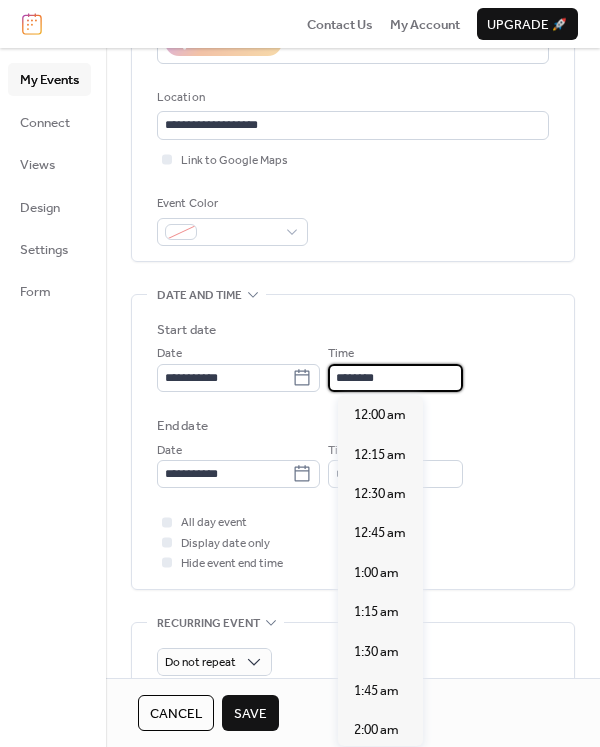 click on "********" at bounding box center (395, 378) 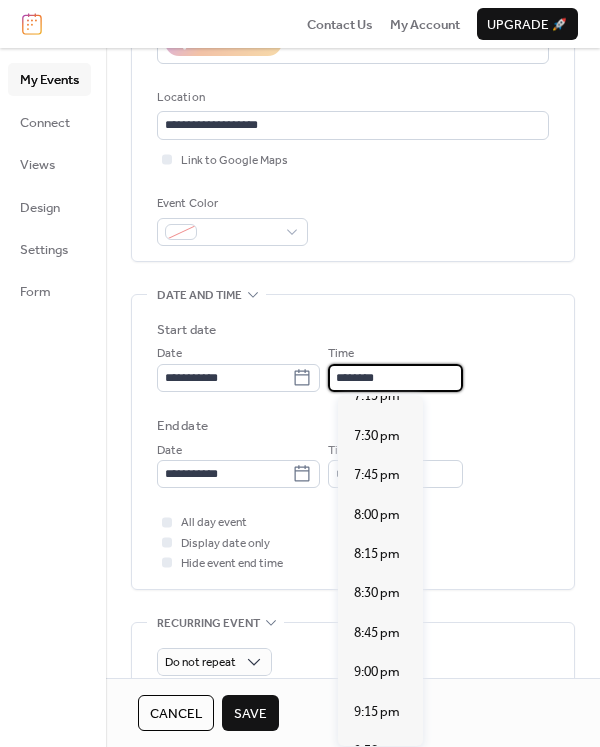 scroll, scrollTop: 3064, scrollLeft: 0, axis: vertical 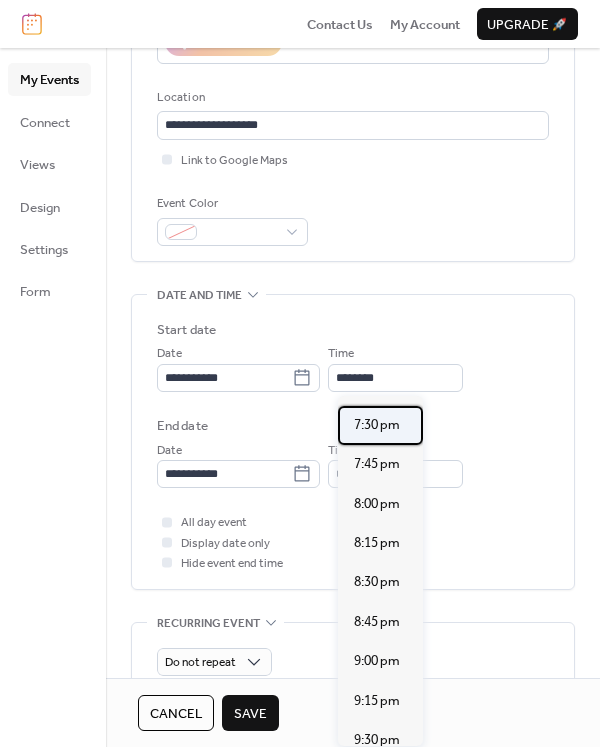 click on "7:30 pm" at bounding box center [377, 425] 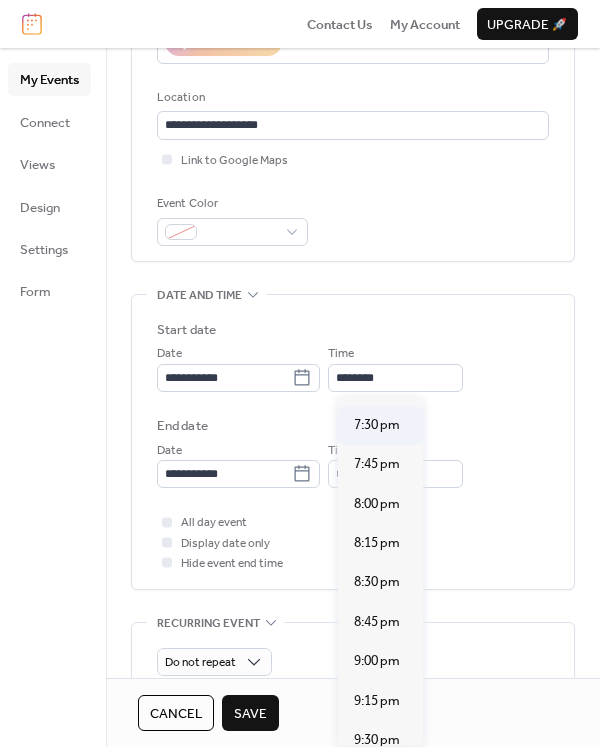 type on "*******" 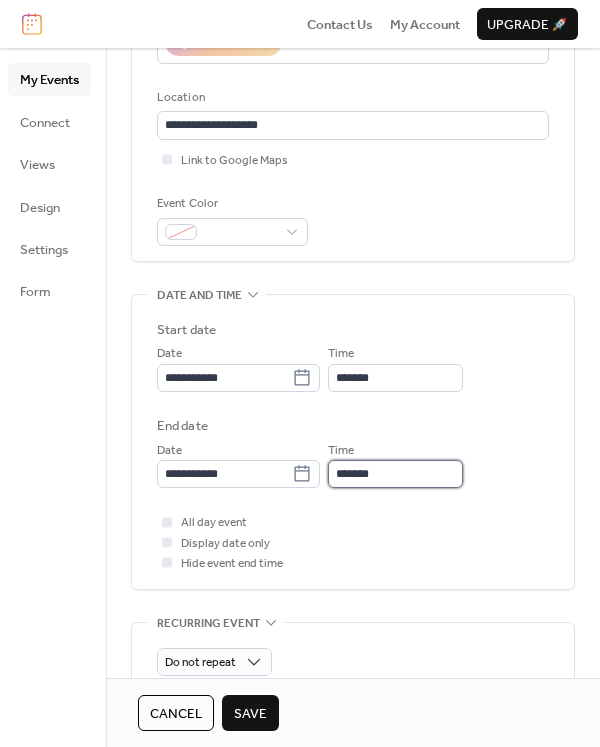 click on "*******" at bounding box center (395, 474) 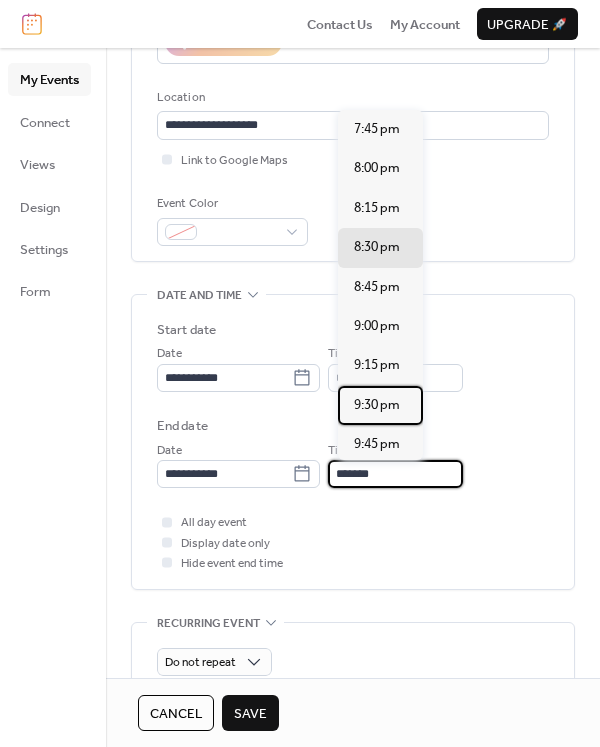 click on "9:30 pm" at bounding box center [377, 405] 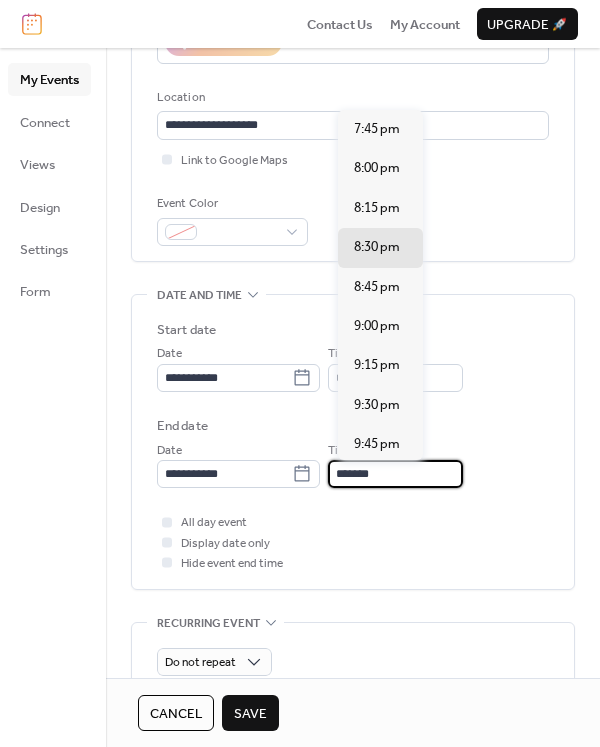 type on "*******" 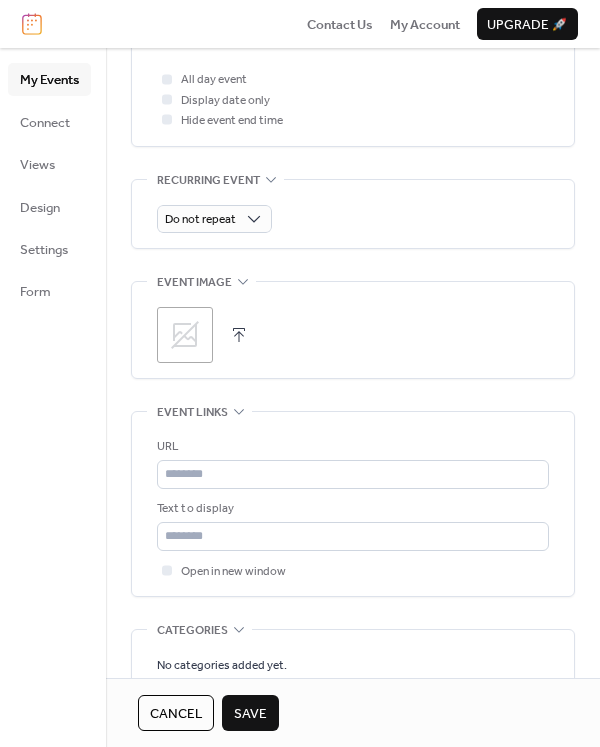 scroll, scrollTop: 831, scrollLeft: 0, axis: vertical 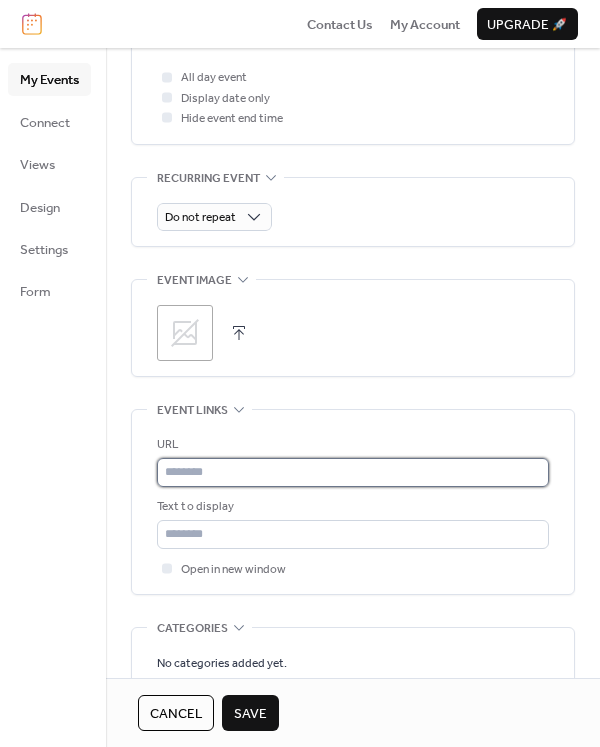 click at bounding box center (353, 472) 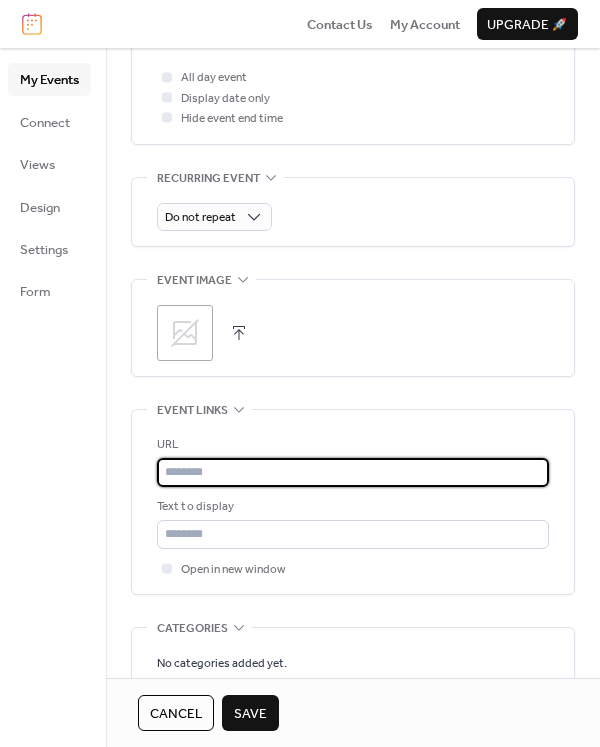 paste on "**********" 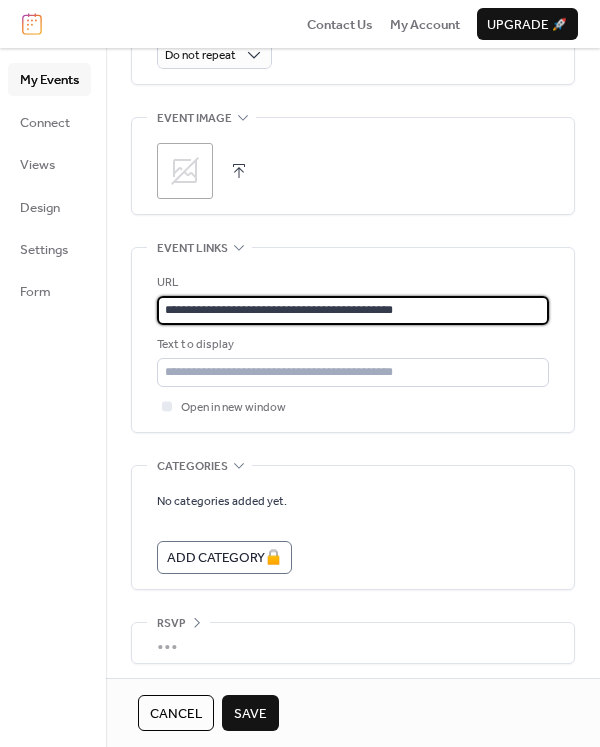 scroll, scrollTop: 999, scrollLeft: 0, axis: vertical 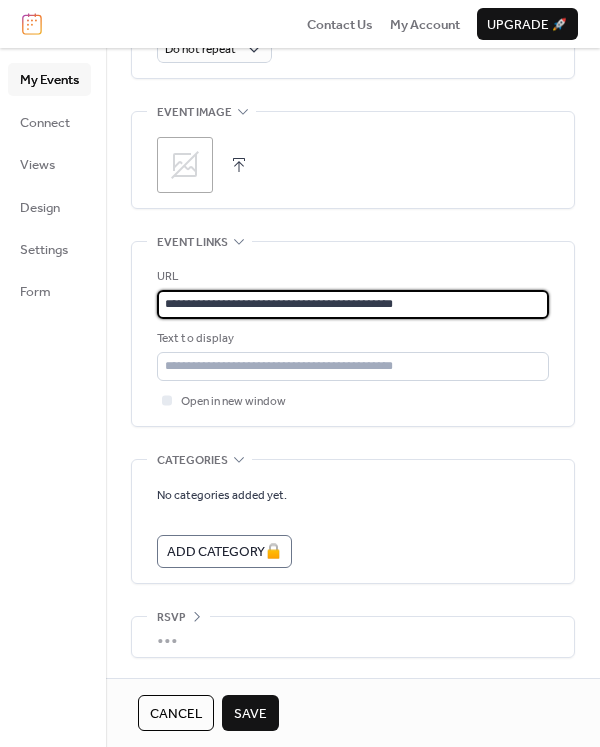 type on "**********" 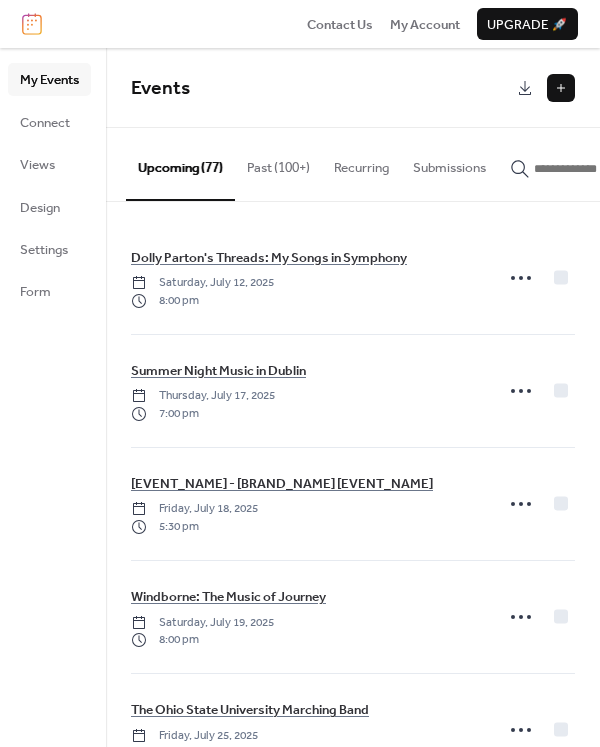 click at bounding box center [561, 88] 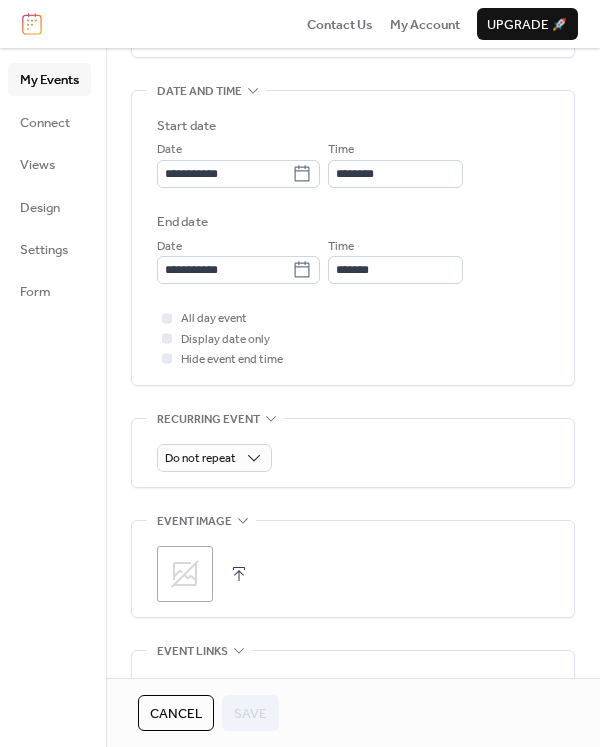 scroll, scrollTop: 999, scrollLeft: 0, axis: vertical 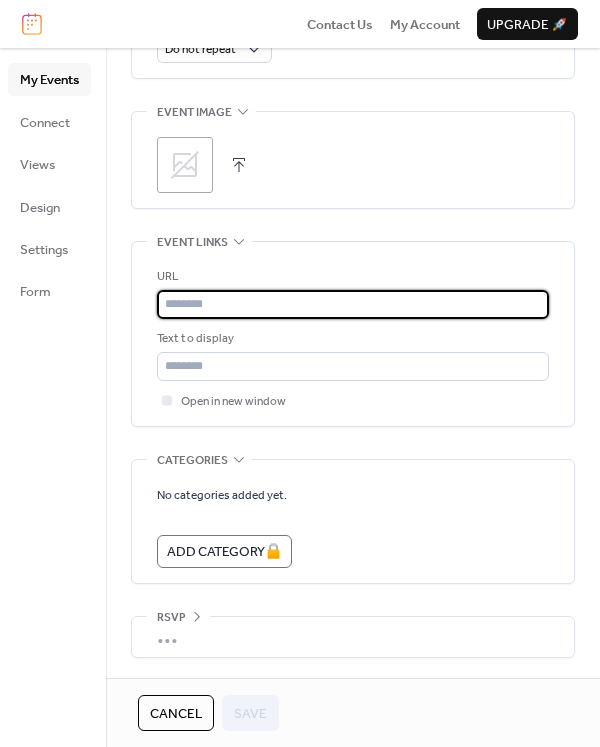 click at bounding box center [353, 304] 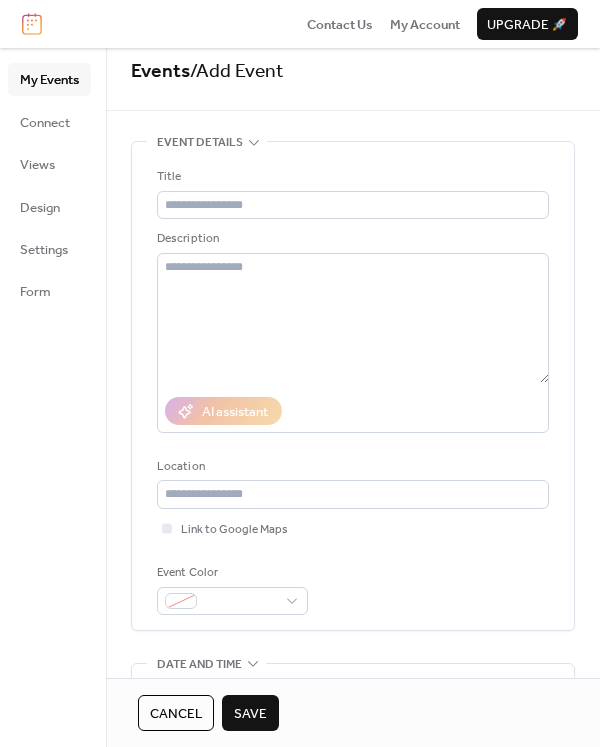 scroll, scrollTop: 0, scrollLeft: 0, axis: both 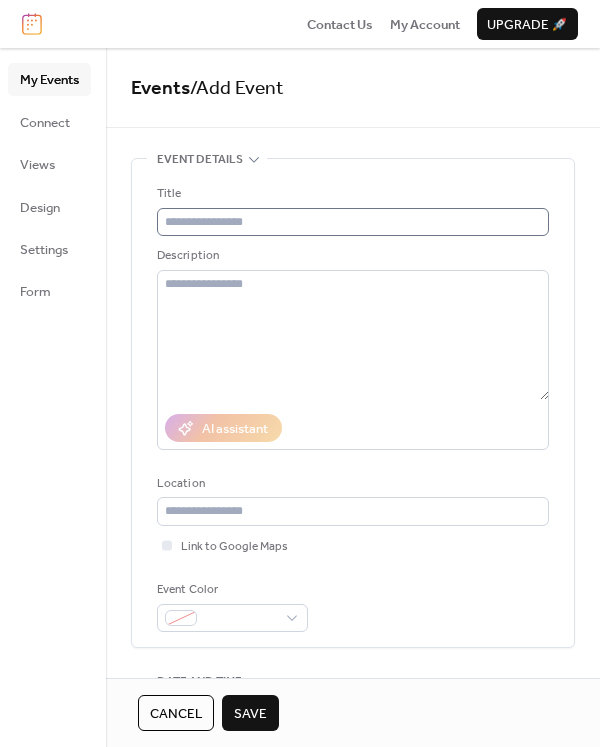 type on "**********" 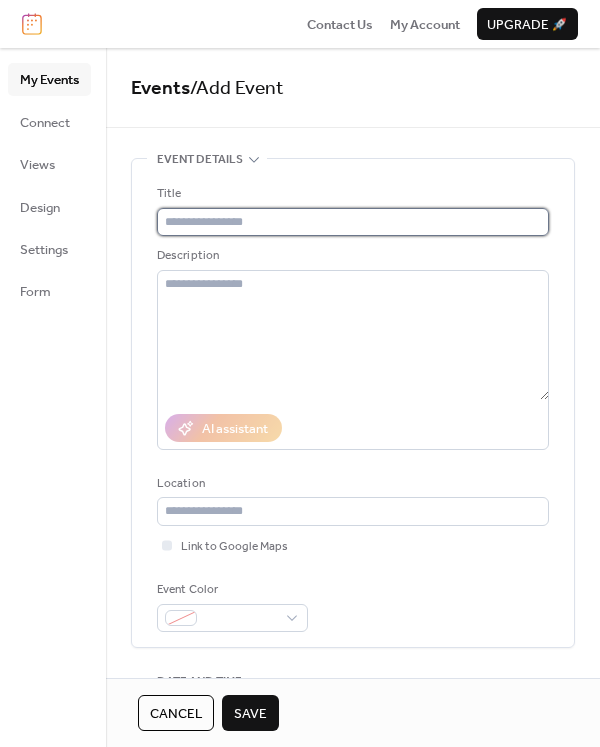 click at bounding box center (353, 222) 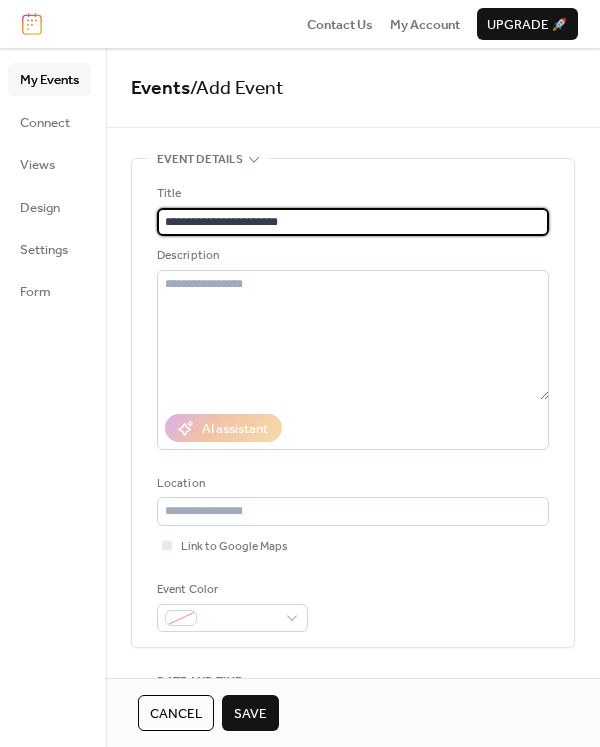 type on "**********" 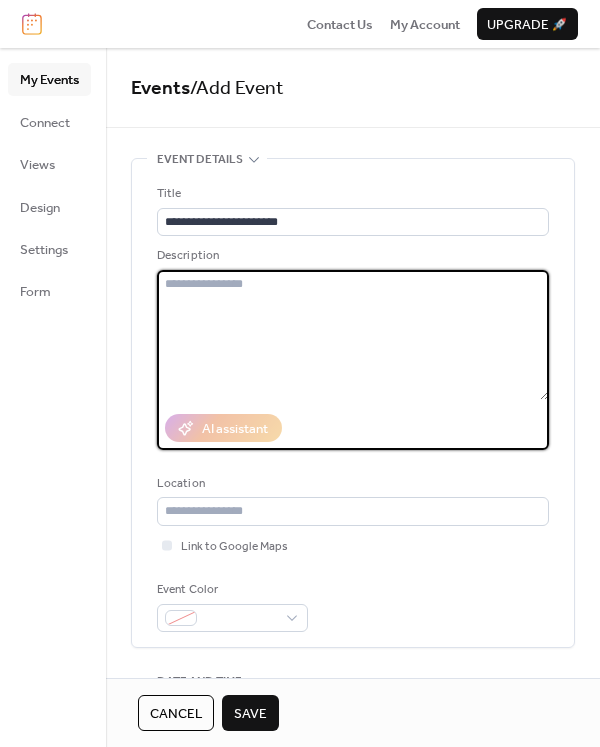 paste on "**********" 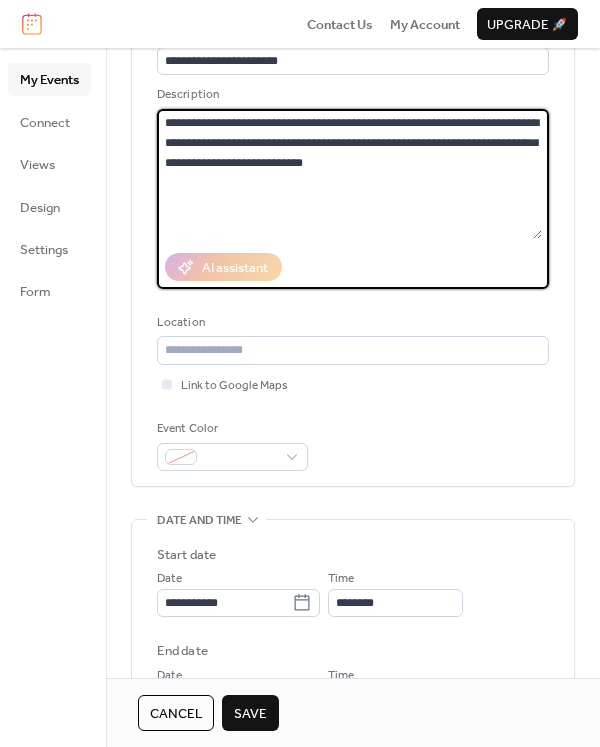 scroll, scrollTop: 165, scrollLeft: 0, axis: vertical 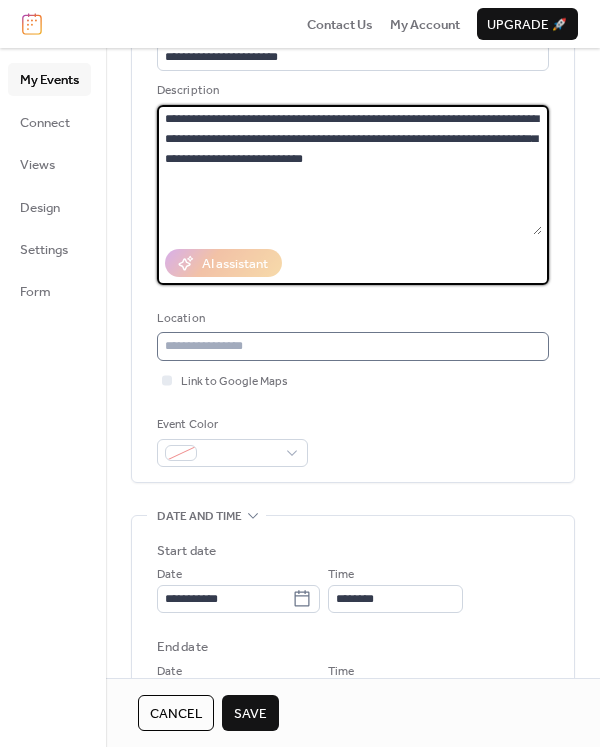 type on "**********" 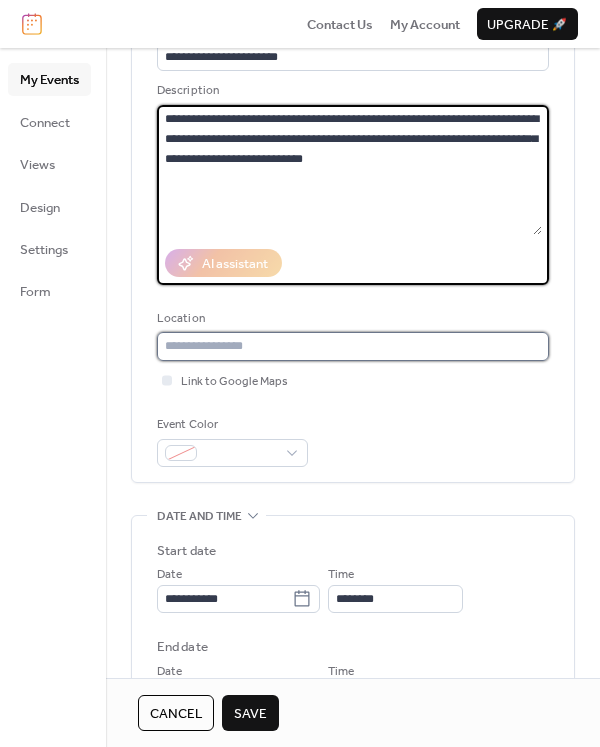 click at bounding box center (353, 346) 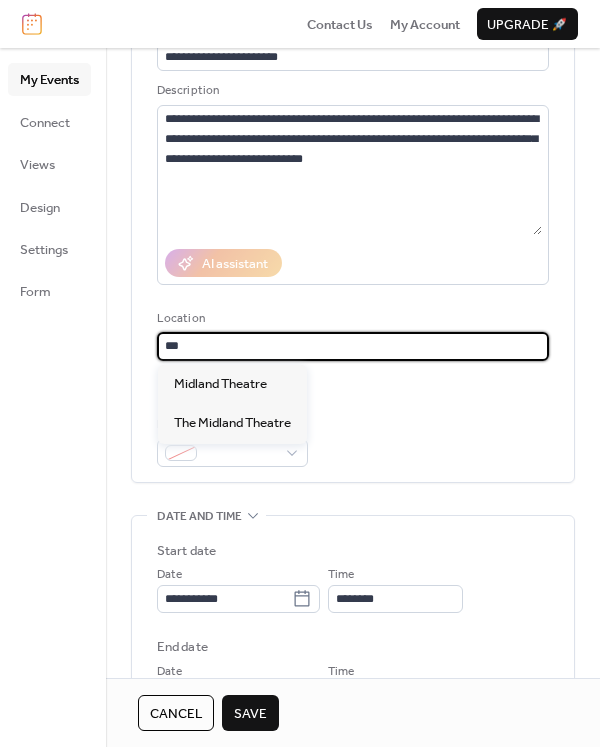 scroll, scrollTop: 144, scrollLeft: 0, axis: vertical 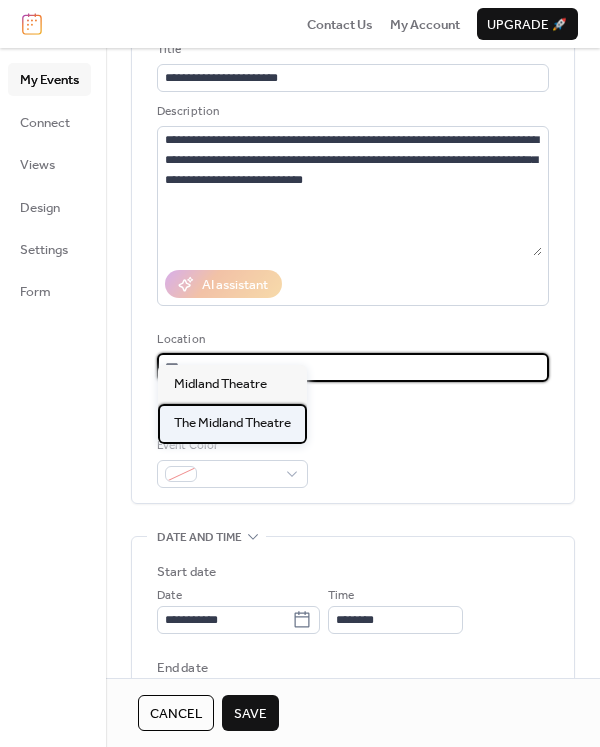 click on "The Midland Theatre" at bounding box center [232, 423] 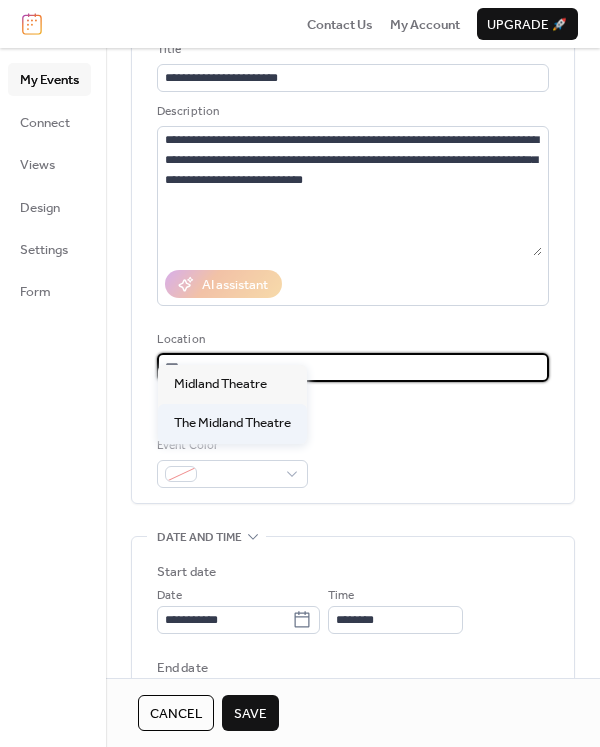 type on "**********" 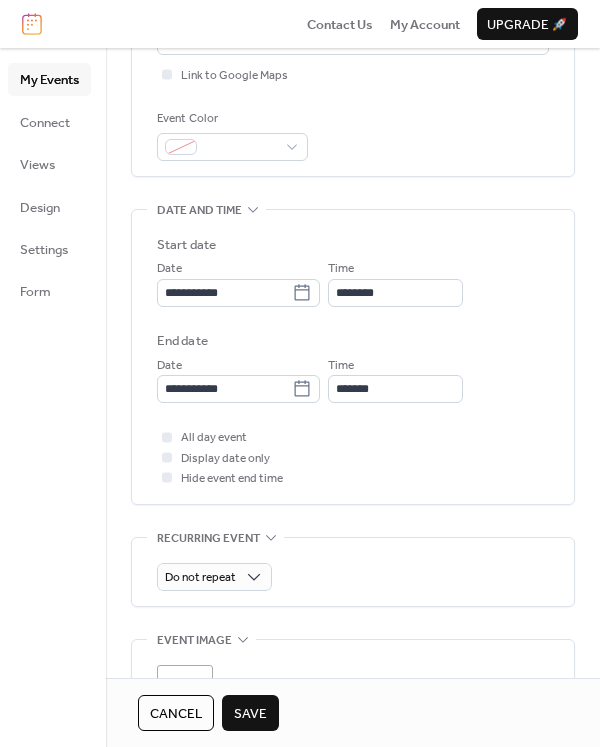 scroll, scrollTop: 473, scrollLeft: 0, axis: vertical 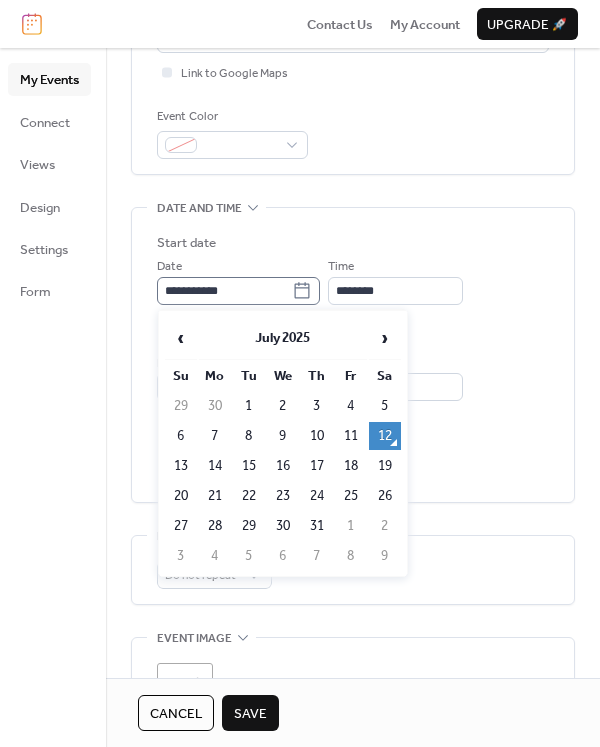 click 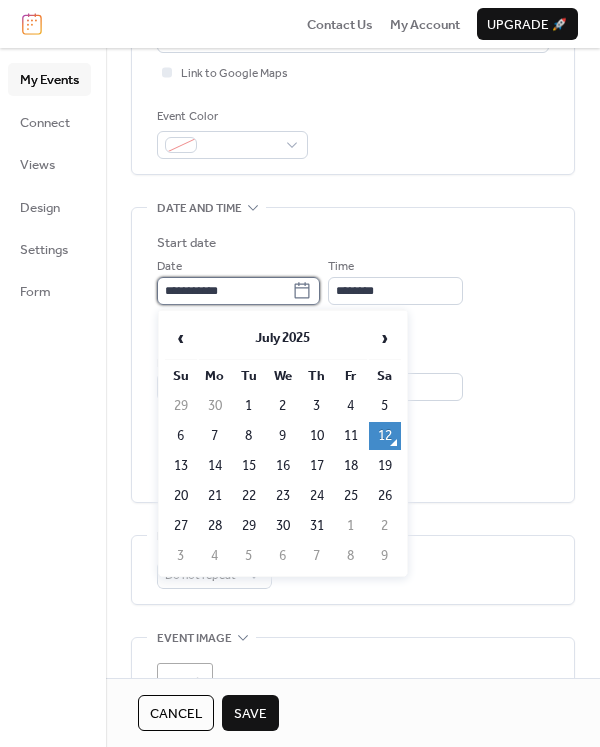 click on "**********" at bounding box center [224, 291] 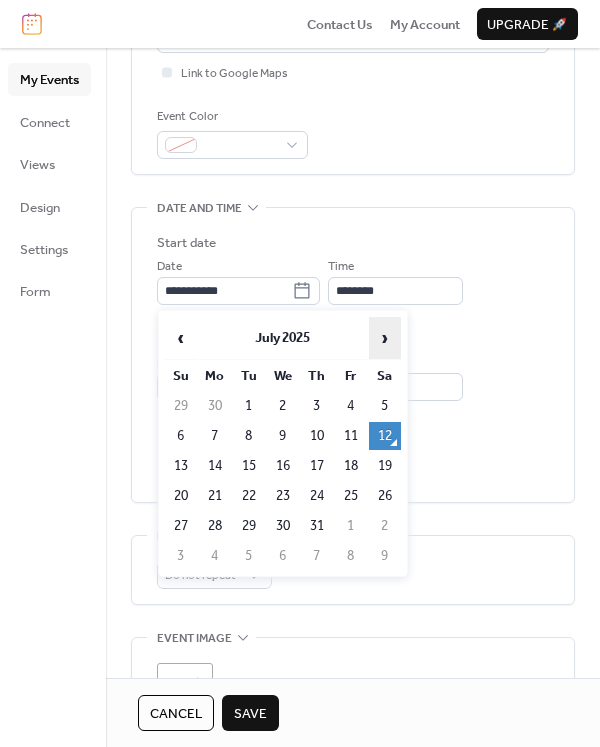 click on "›" at bounding box center [385, 338] 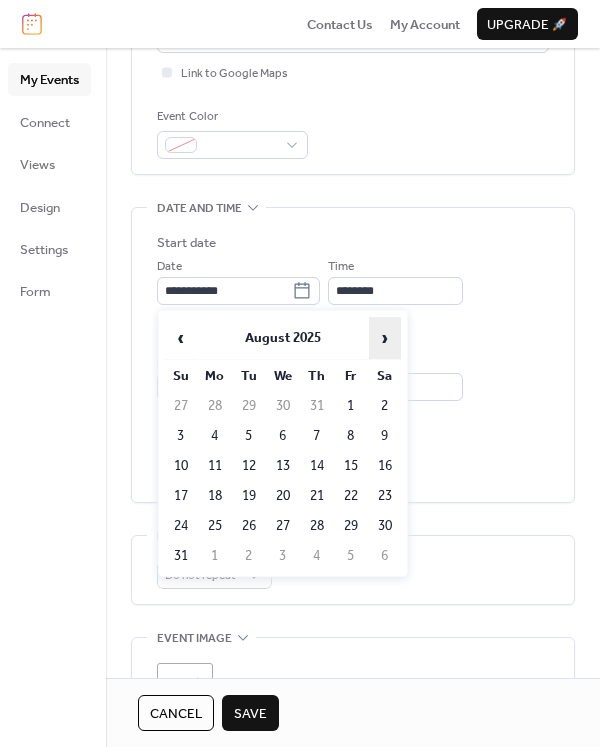 click on "›" at bounding box center (385, 338) 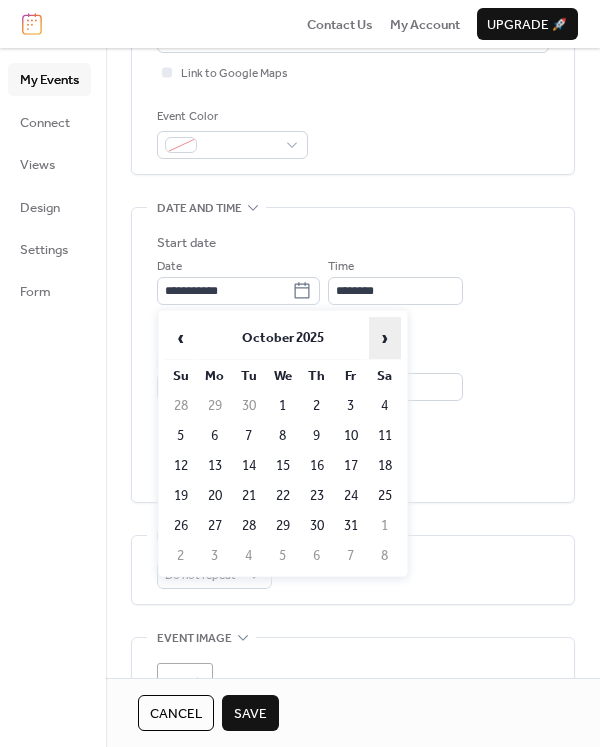click on "›" at bounding box center (385, 338) 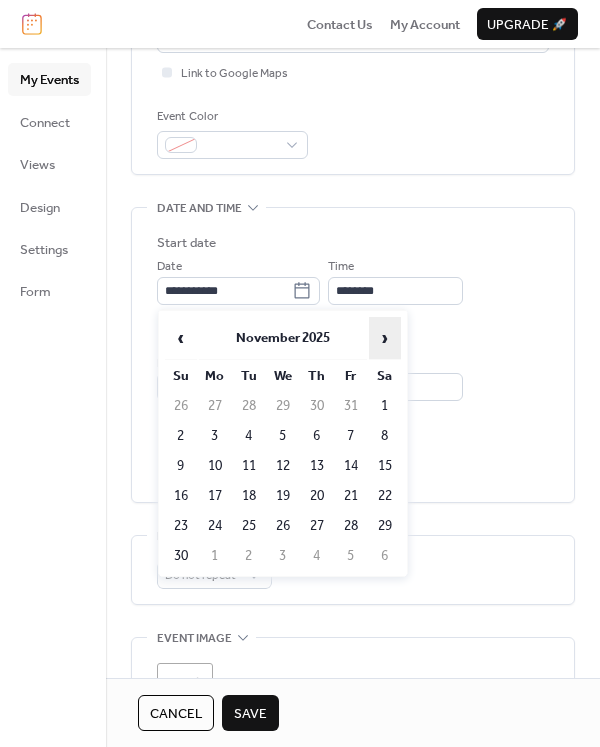 click on "›" at bounding box center (385, 338) 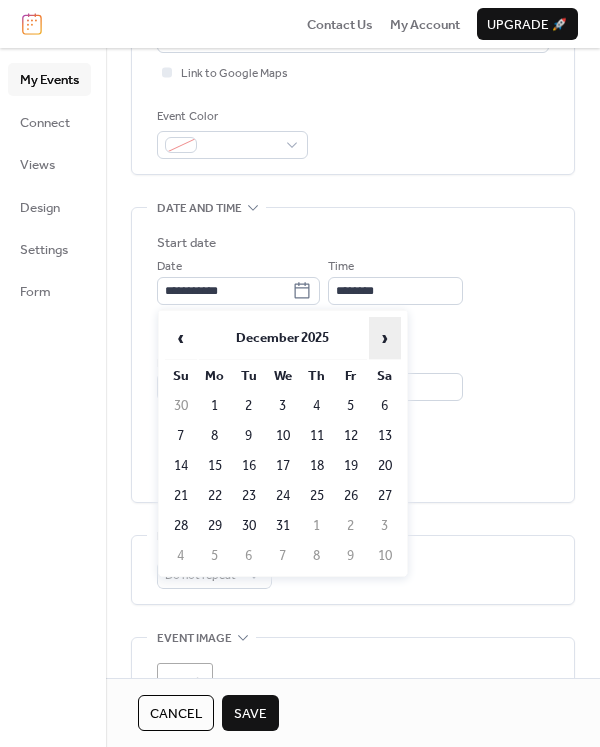 click on "›" at bounding box center [385, 338] 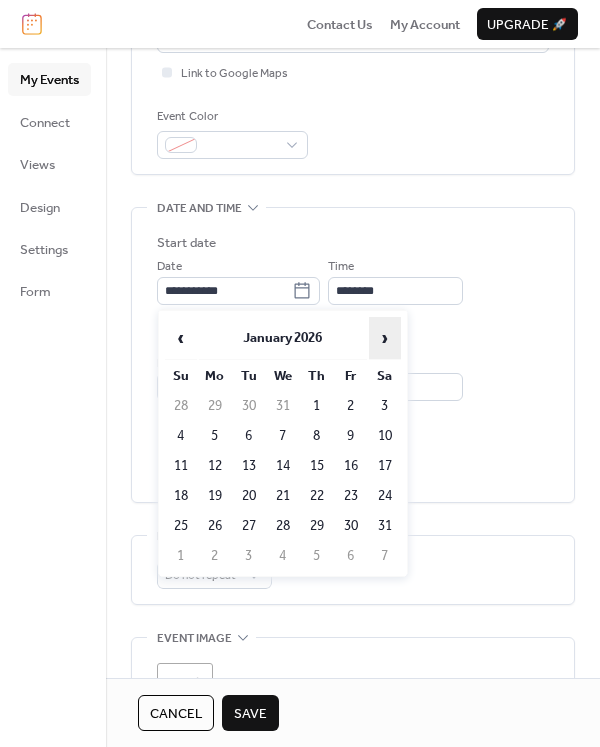 click on "›" at bounding box center [385, 338] 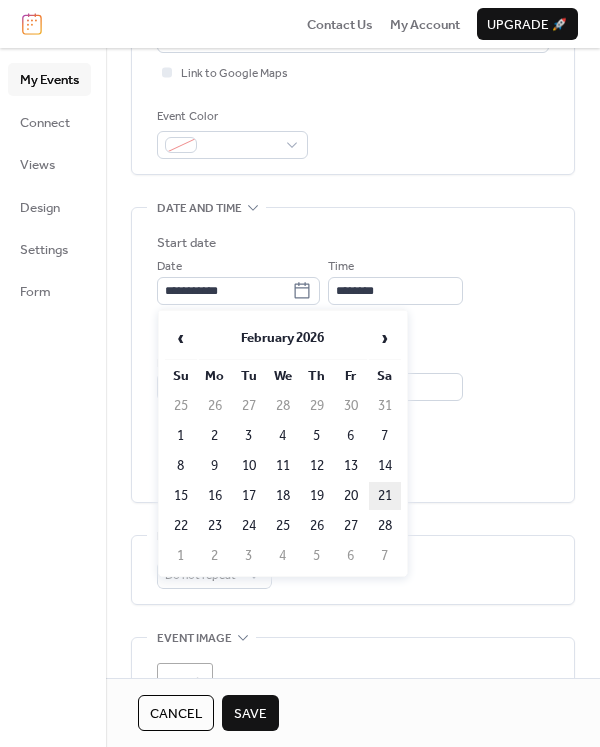 click on "21" at bounding box center [385, 496] 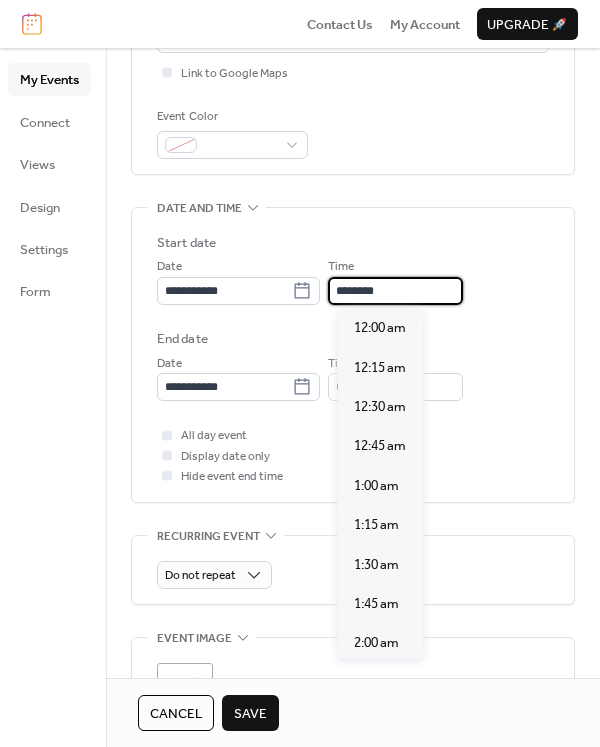 click on "********" at bounding box center [395, 291] 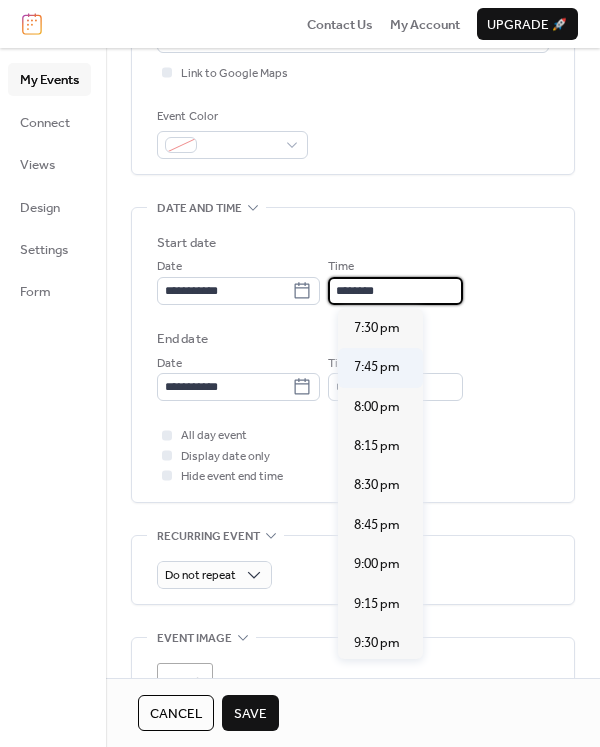 scroll, scrollTop: 3057, scrollLeft: 0, axis: vertical 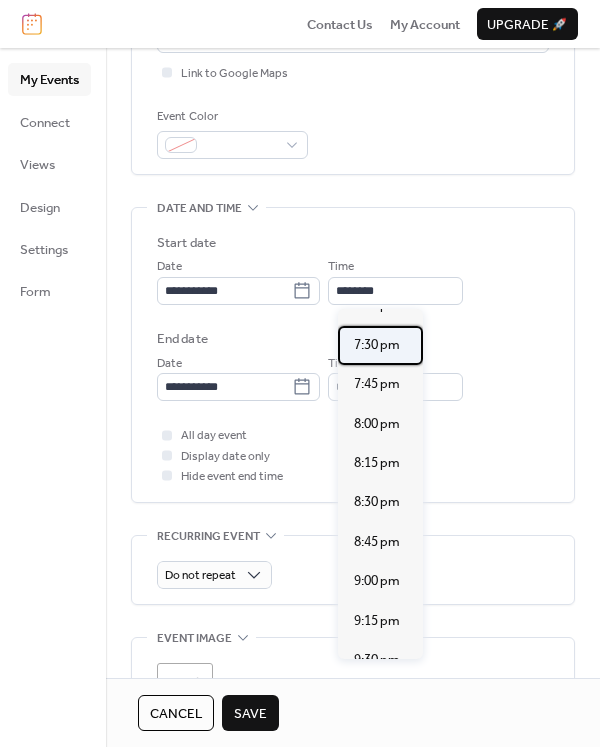 click on "7:30 pm" at bounding box center [377, 345] 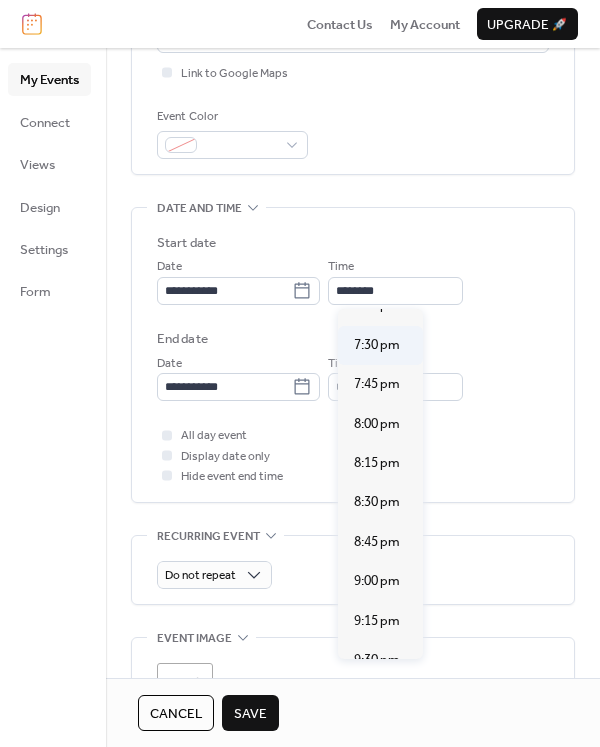 type on "*******" 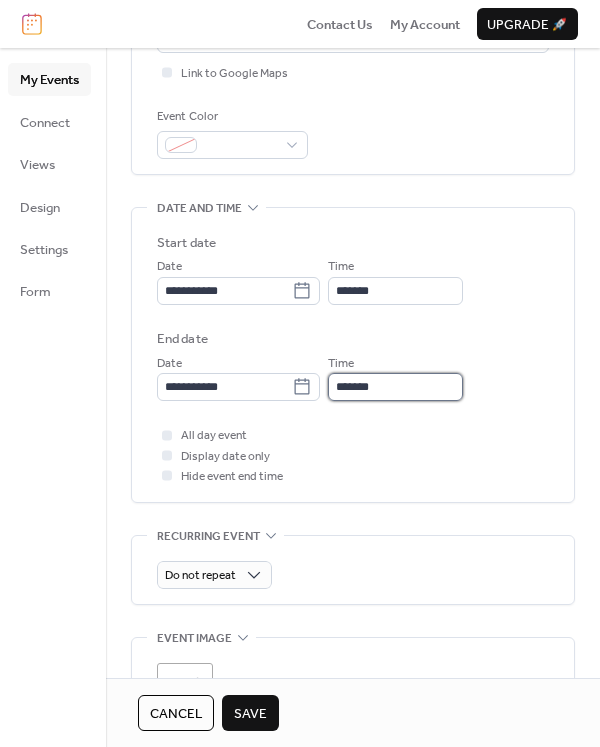 click on "*******" at bounding box center [395, 387] 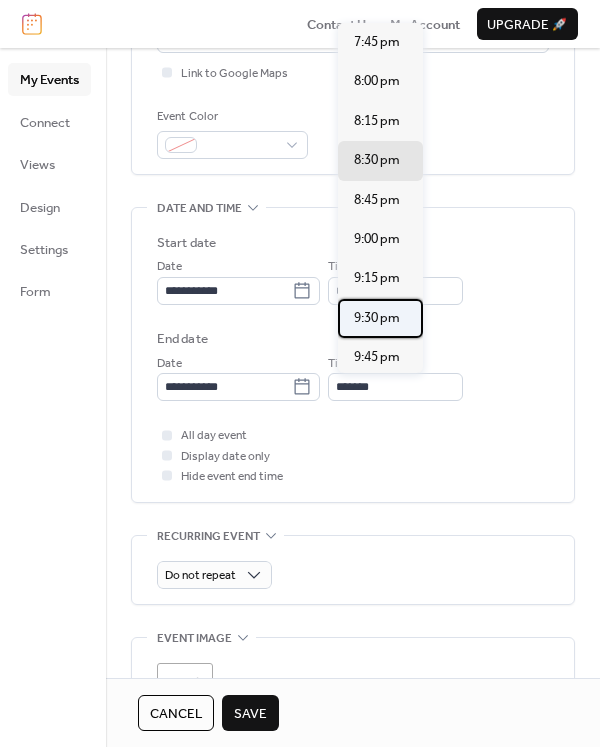 click on "9:30 pm" at bounding box center (377, 318) 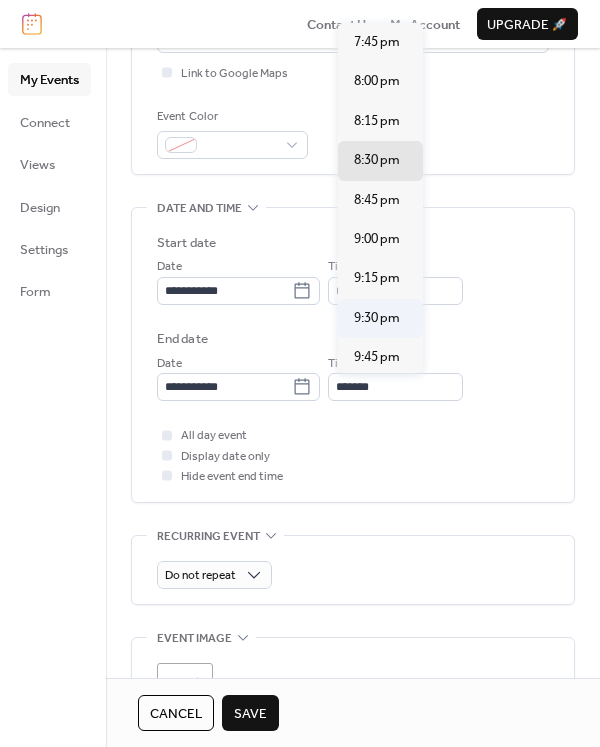 type on "*******" 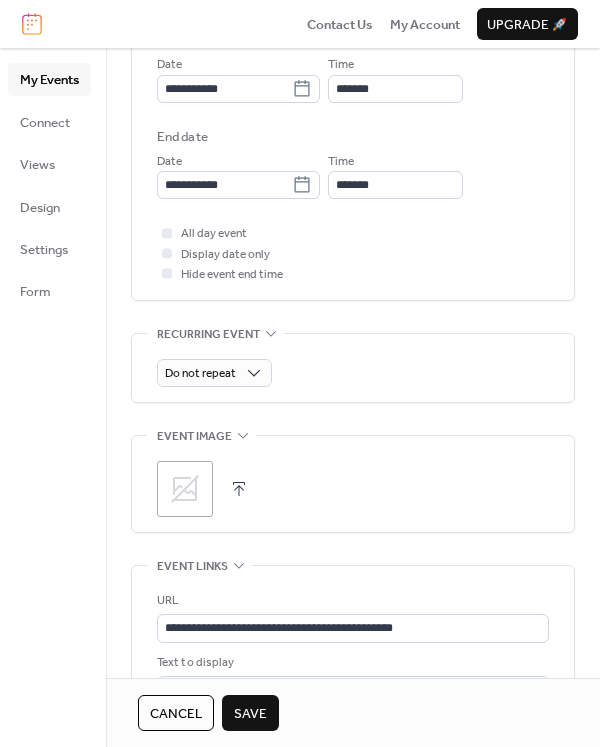 scroll, scrollTop: 733, scrollLeft: 0, axis: vertical 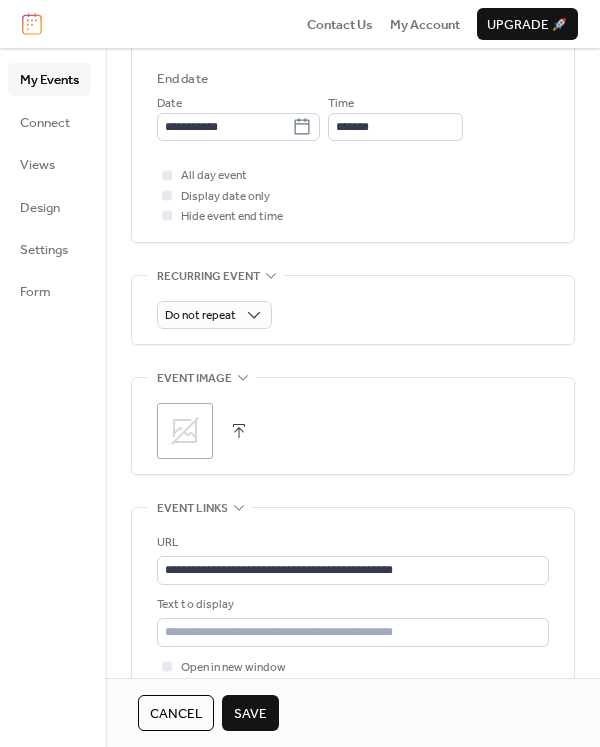 click on "Save" at bounding box center [250, 714] 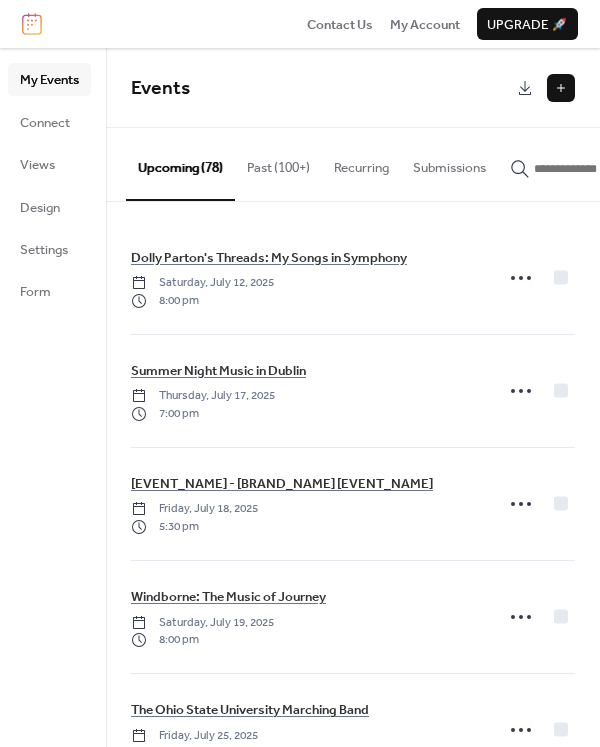click at bounding box center [561, 88] 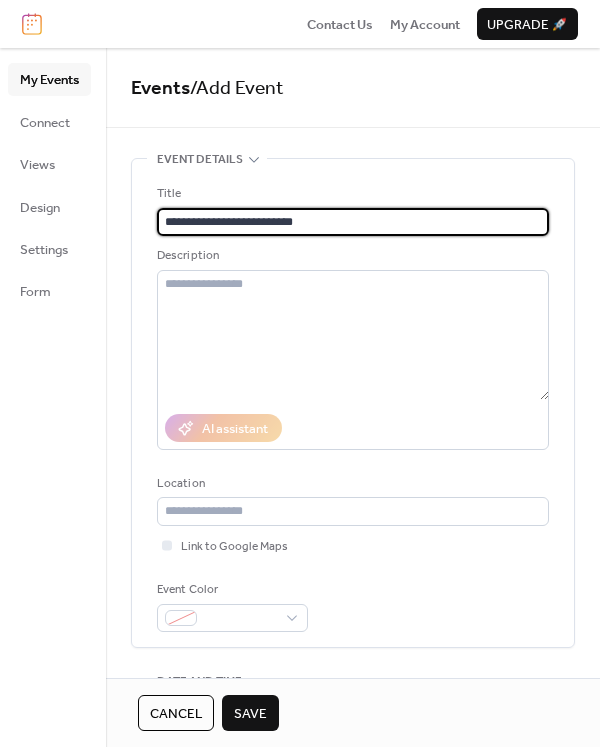 type on "**********" 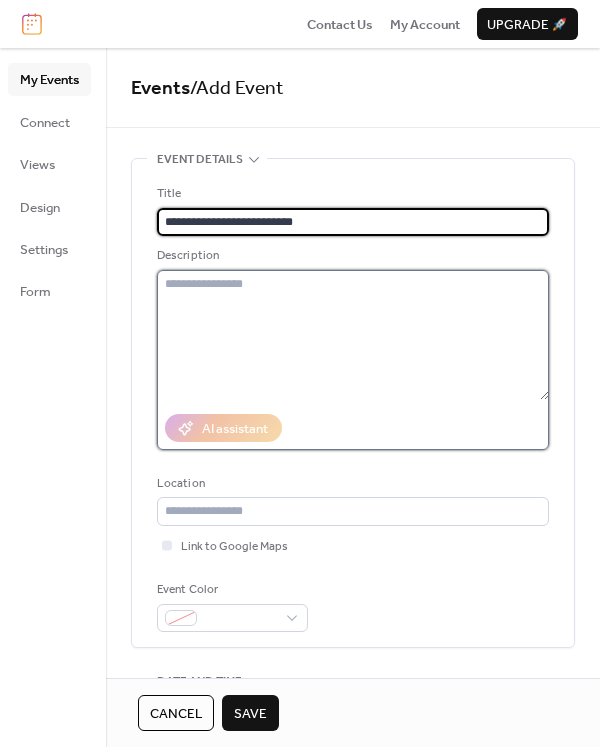 click at bounding box center (353, 335) 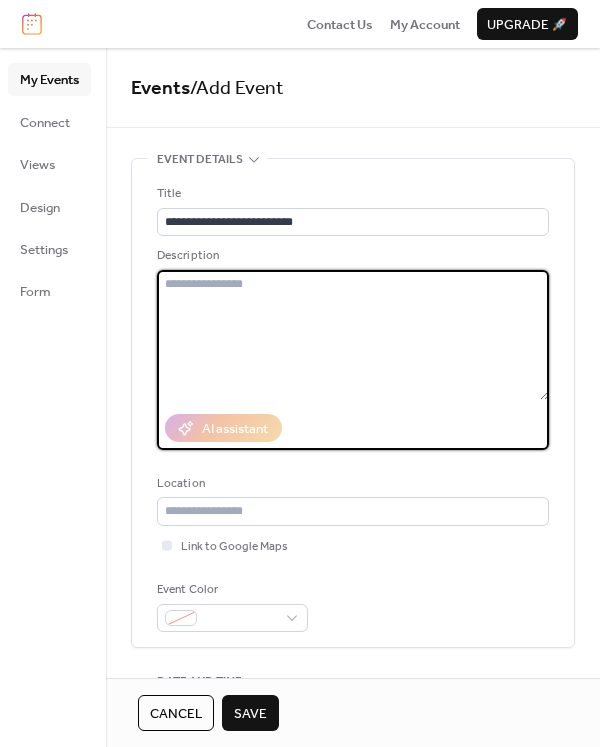 paste on "**********" 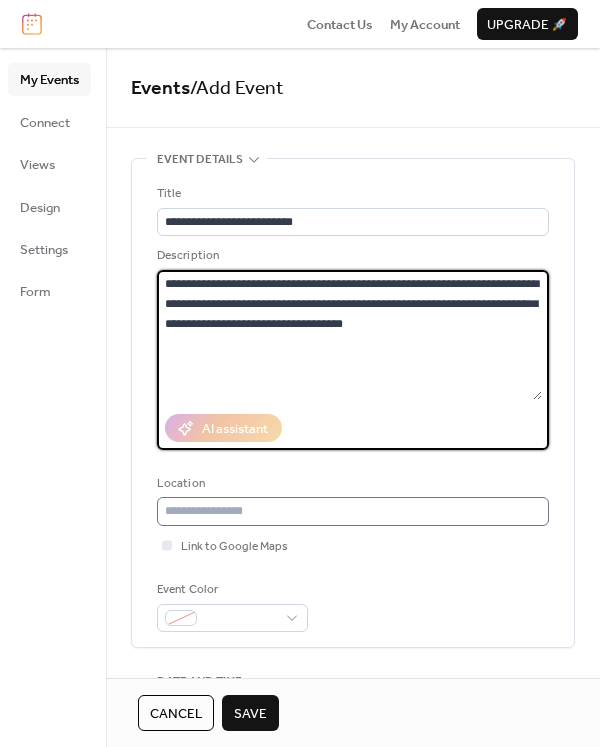 type on "**********" 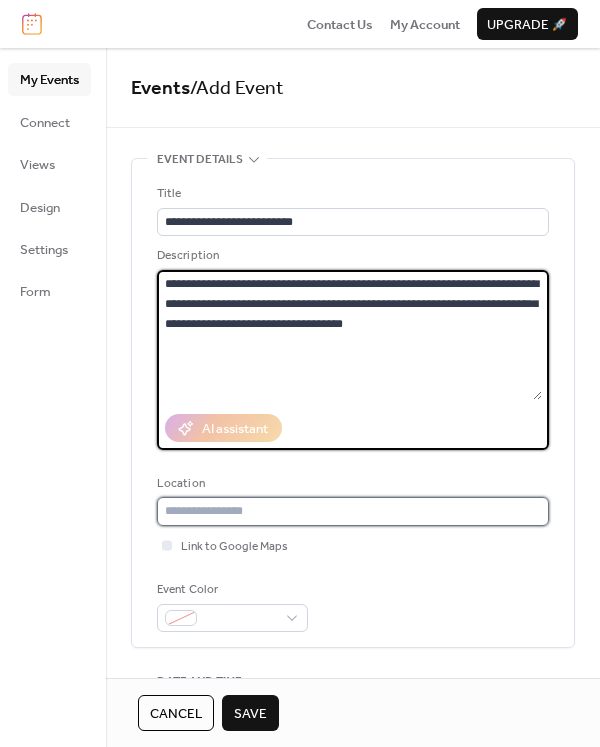 click at bounding box center [353, 511] 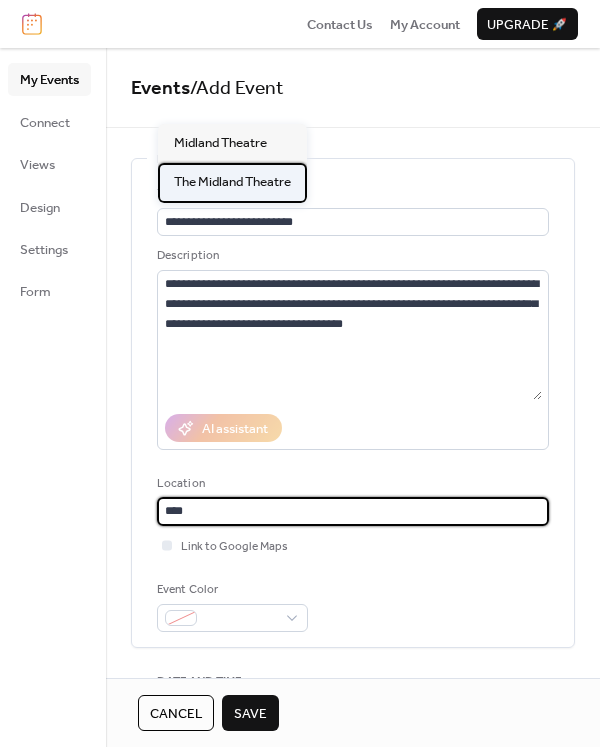 click on "The Midland Theatre" at bounding box center [232, 182] 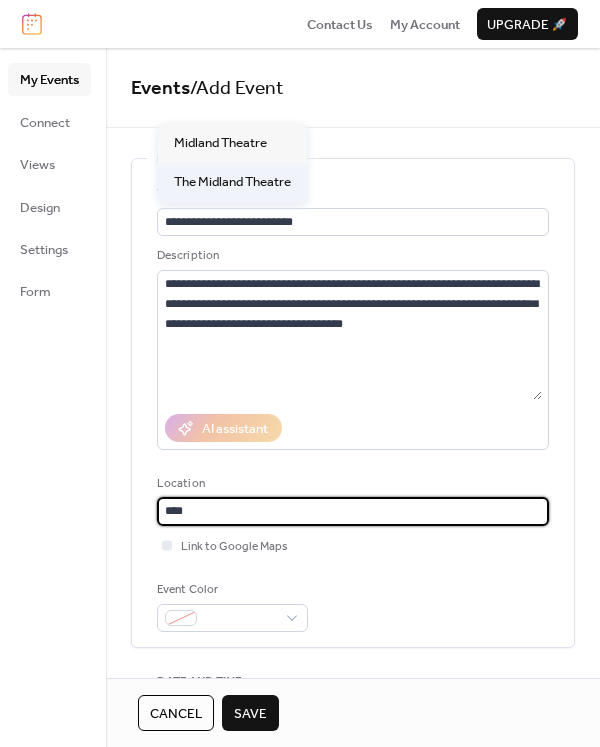 type on "**********" 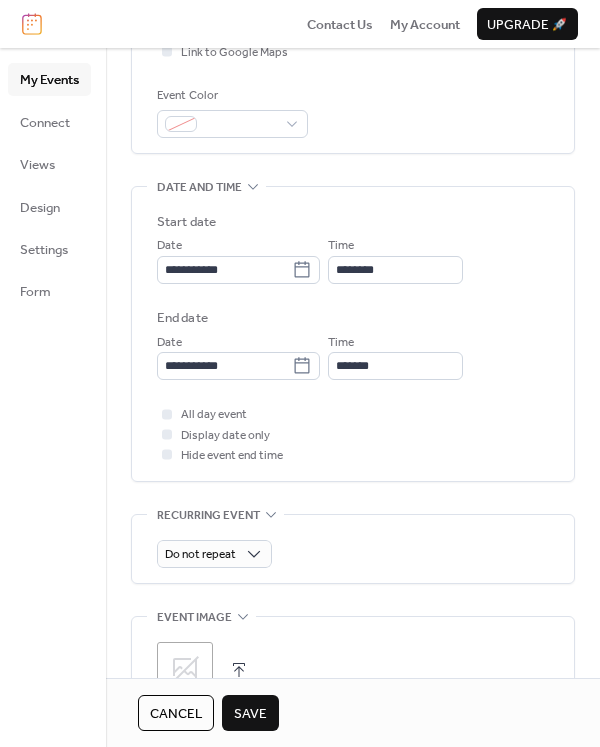 scroll, scrollTop: 501, scrollLeft: 0, axis: vertical 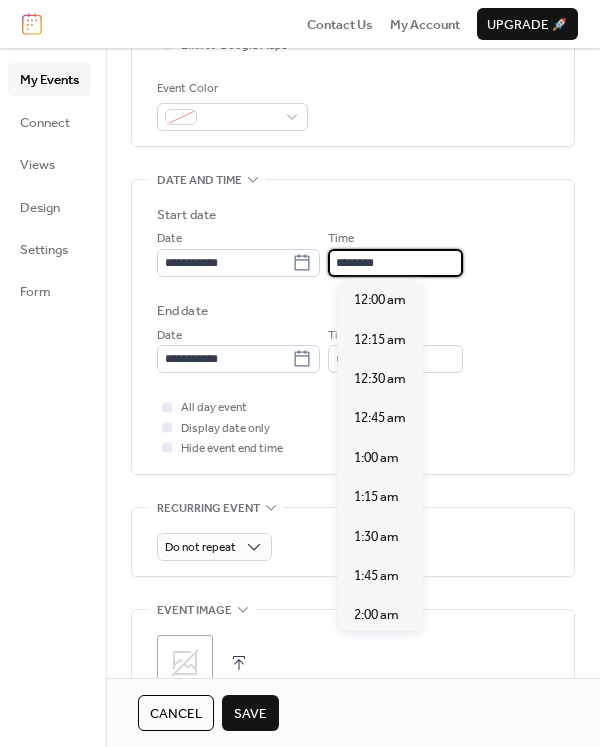 click on "********" at bounding box center [395, 263] 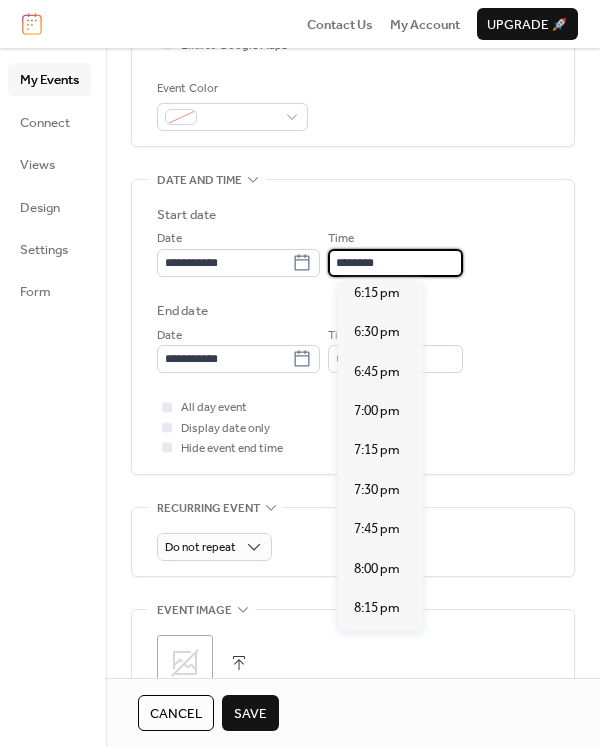 scroll, scrollTop: 2888, scrollLeft: 0, axis: vertical 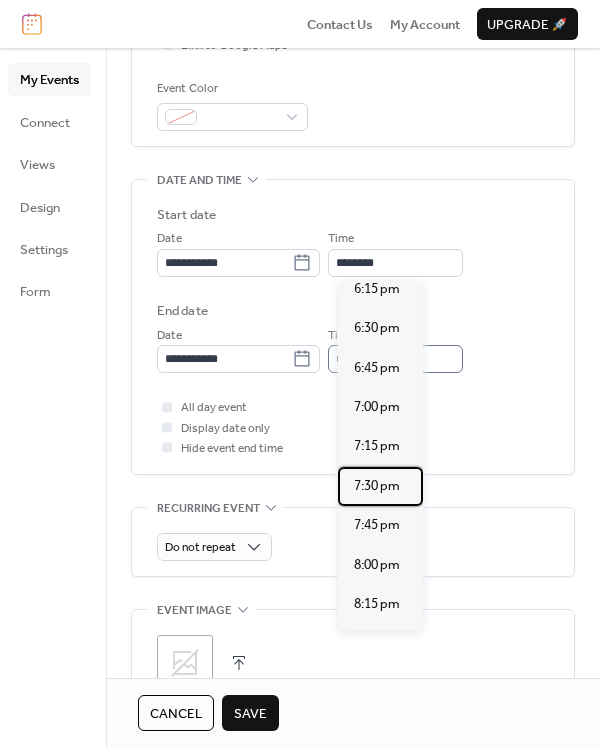 drag, startPoint x: 394, startPoint y: 520, endPoint x: 389, endPoint y: 360, distance: 160.07811 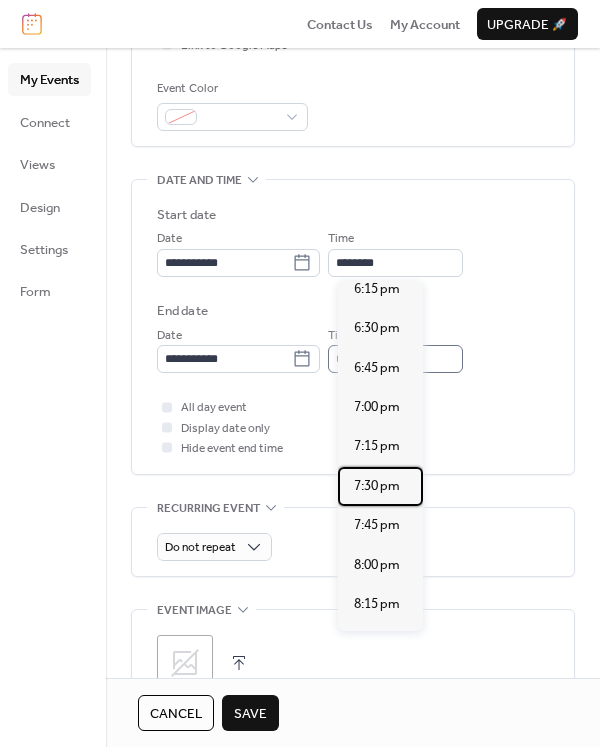 click on "7:30 pm" at bounding box center (377, 486) 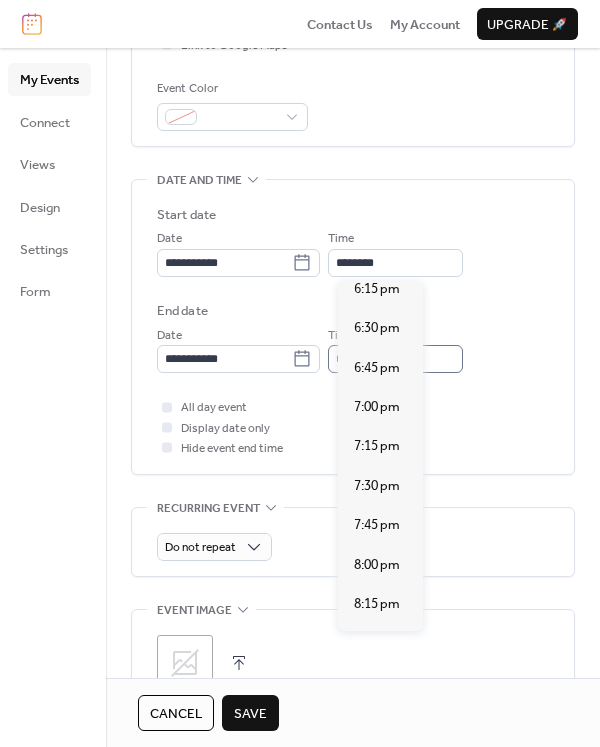 type on "*******" 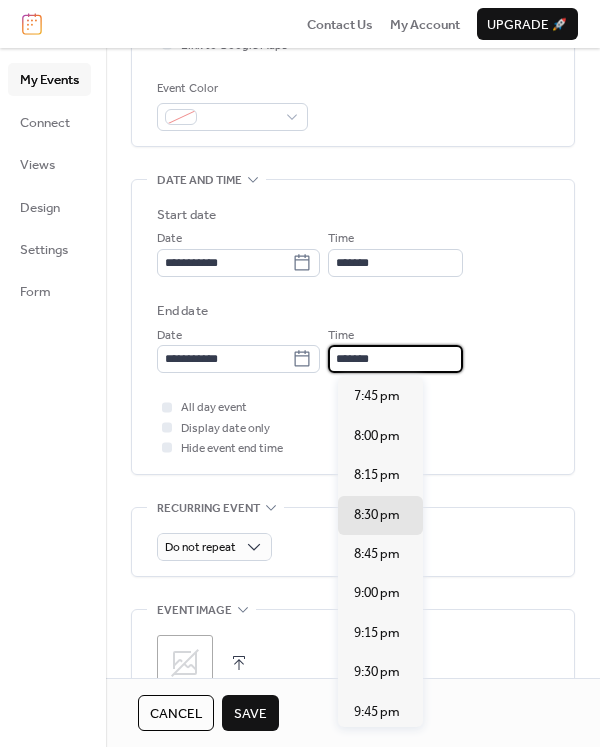 click on "*******" at bounding box center [395, 359] 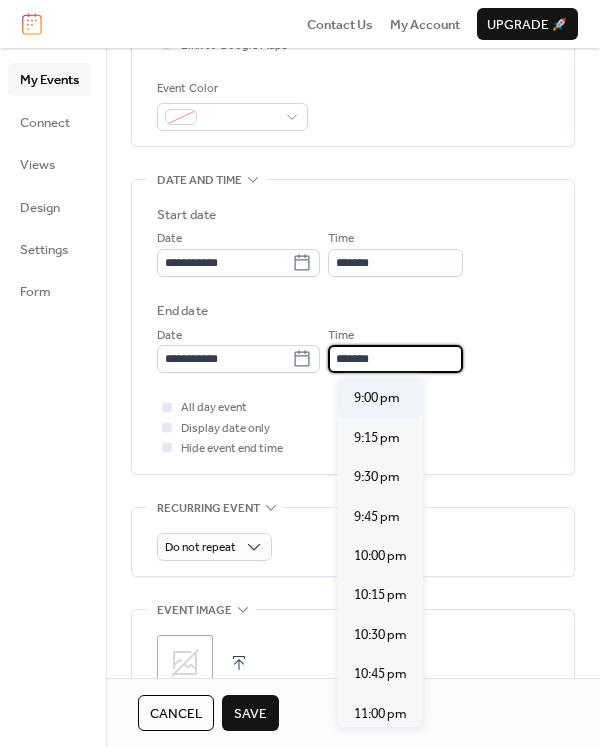 scroll, scrollTop: 199, scrollLeft: 0, axis: vertical 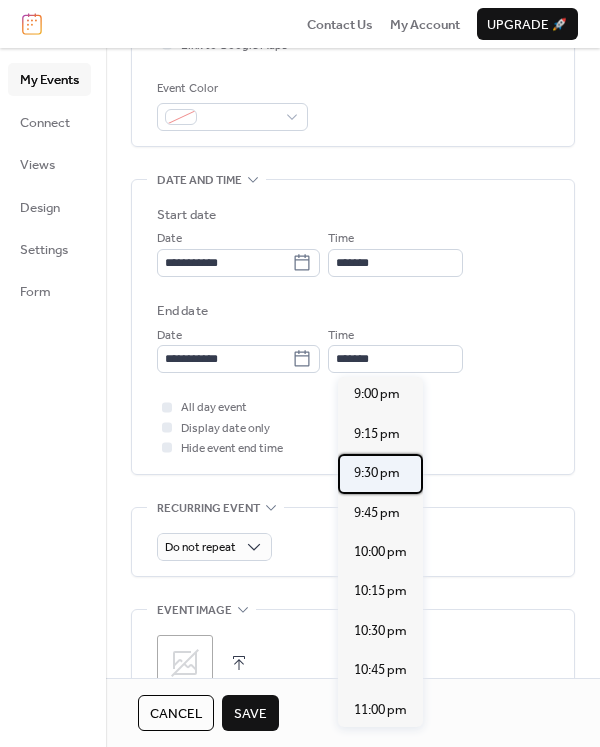 click on "9:30 pm" at bounding box center [380, 473] 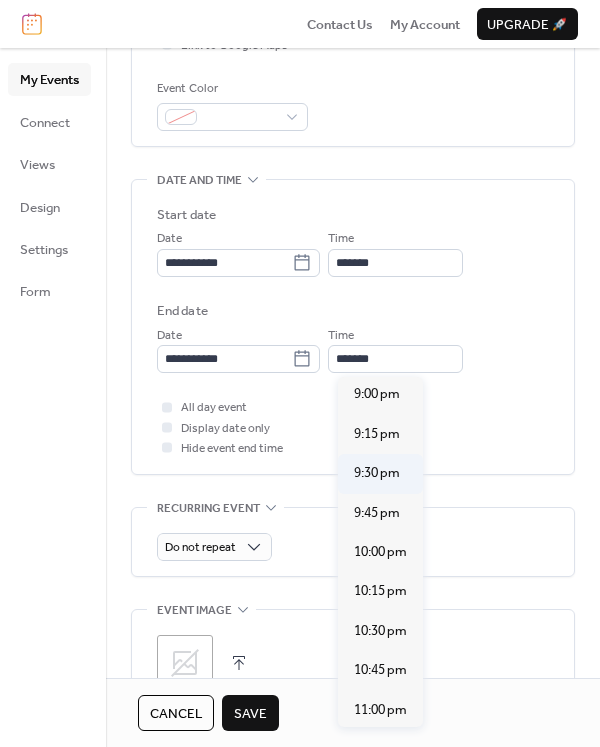 type on "*******" 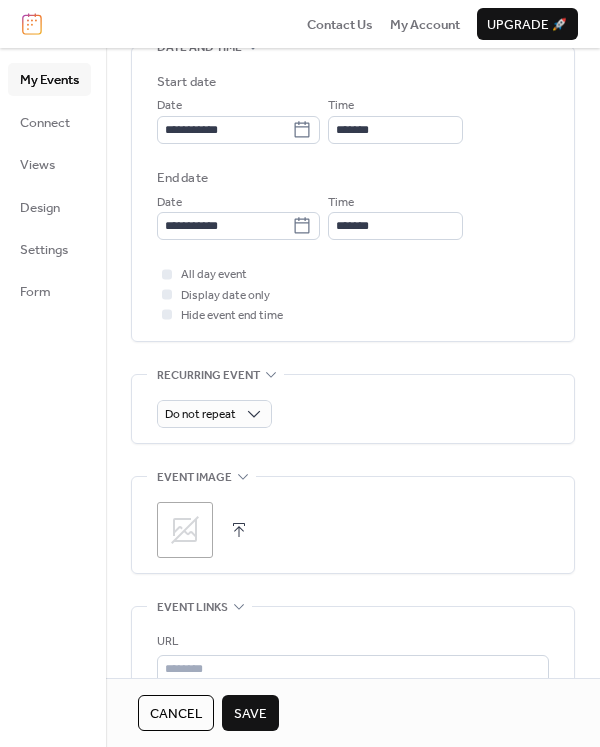 scroll, scrollTop: 850, scrollLeft: 0, axis: vertical 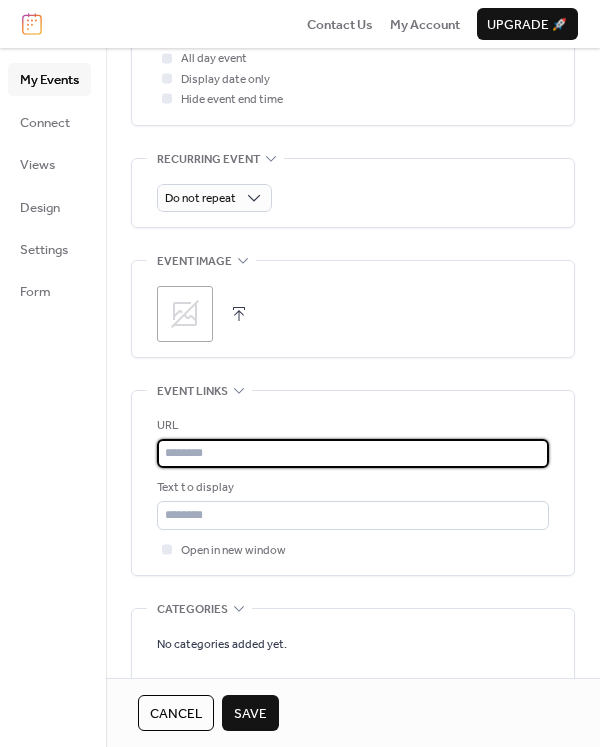 click at bounding box center (353, 453) 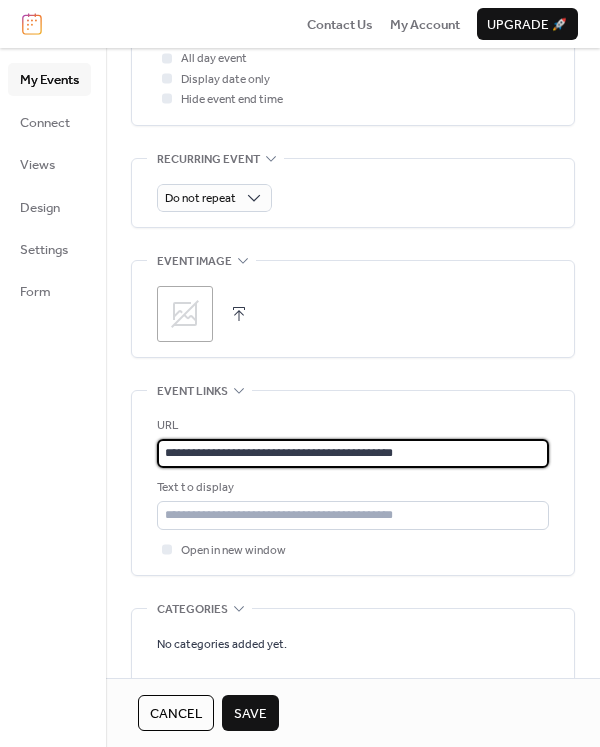 scroll, scrollTop: 999, scrollLeft: 0, axis: vertical 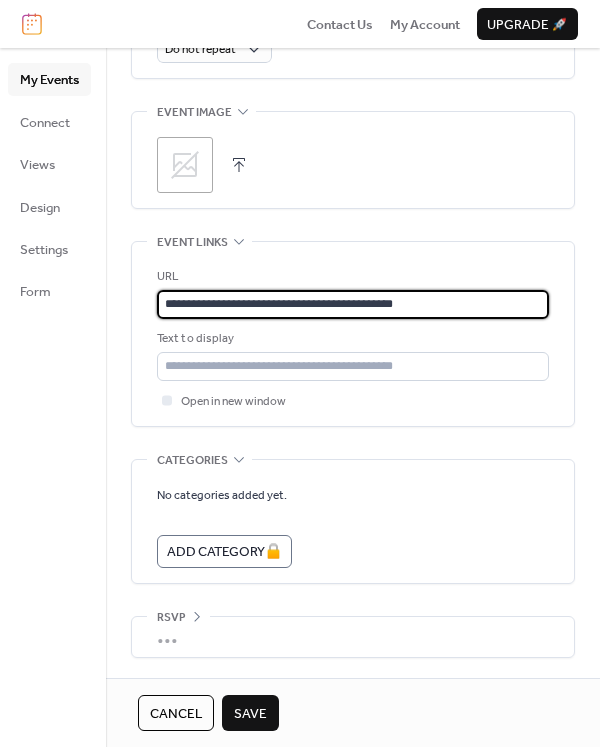 type on "**********" 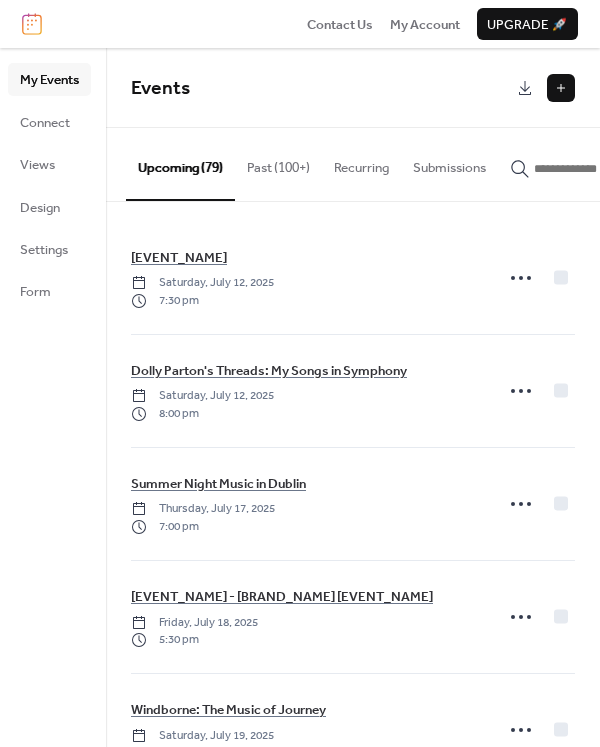 click at bounding box center [561, 88] 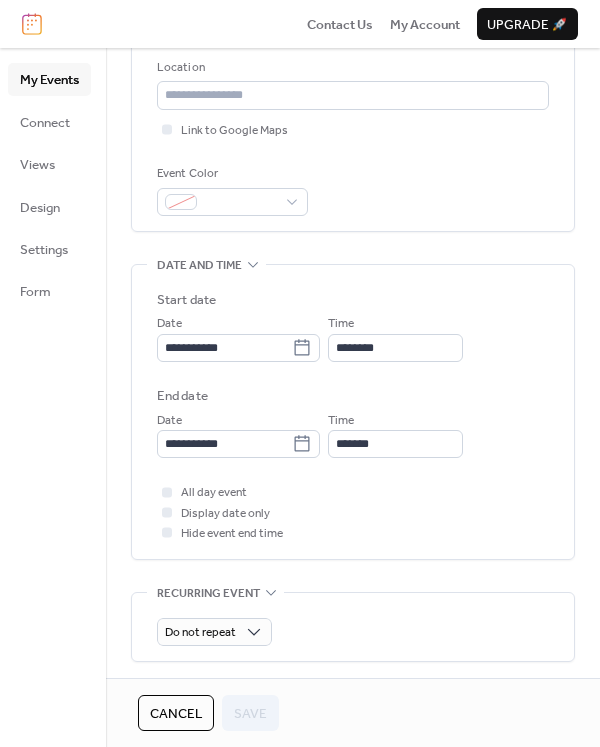 scroll, scrollTop: 999, scrollLeft: 0, axis: vertical 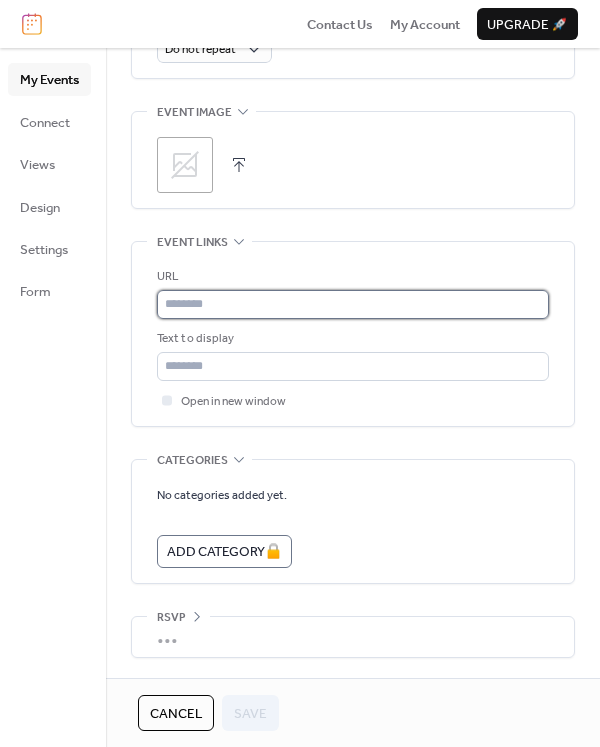 click at bounding box center (353, 304) 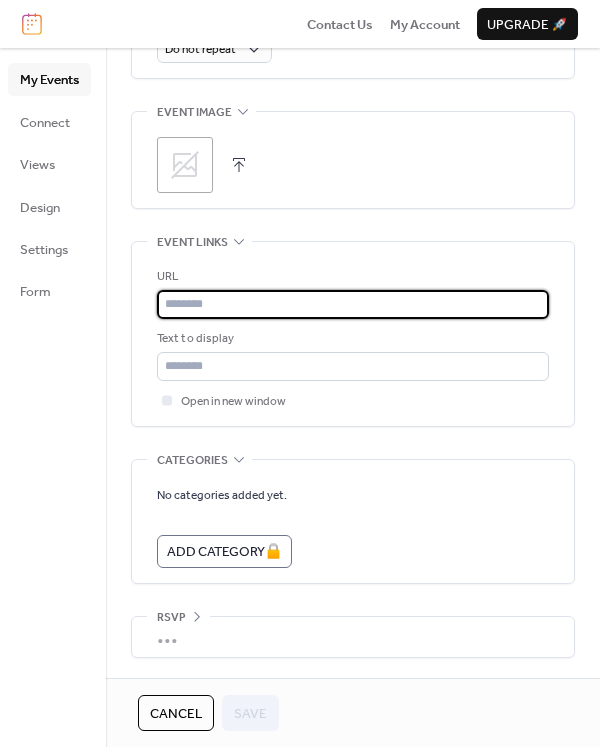 paste on "**********" 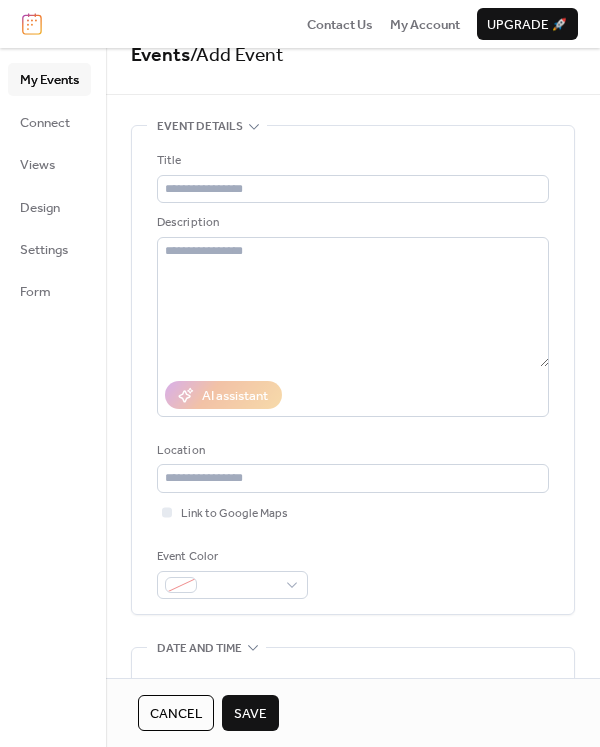scroll, scrollTop: 0, scrollLeft: 0, axis: both 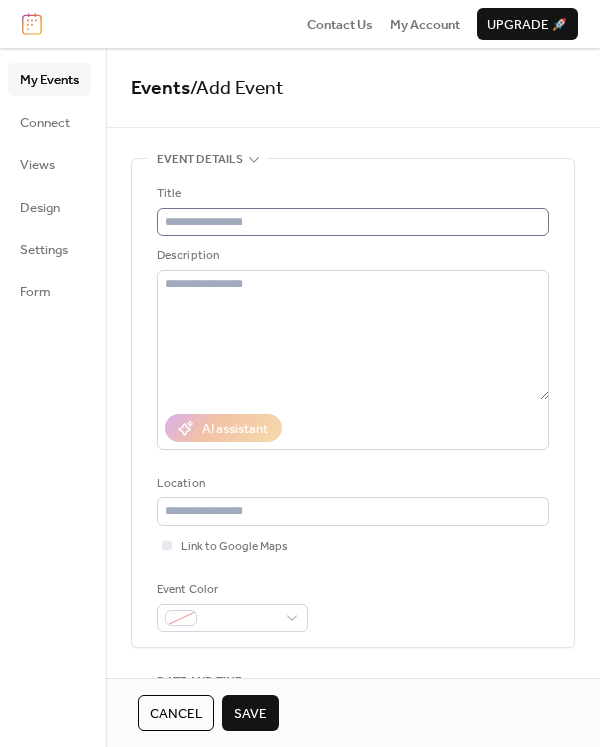 type on "**********" 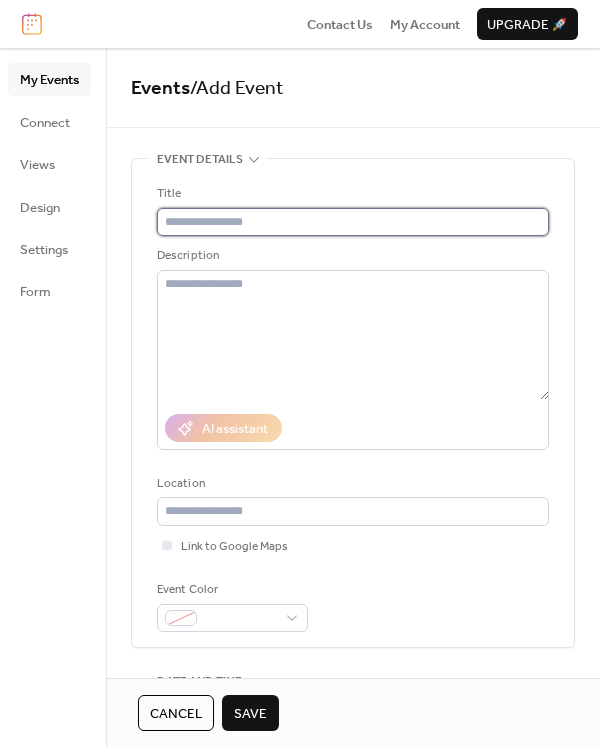 click at bounding box center [353, 222] 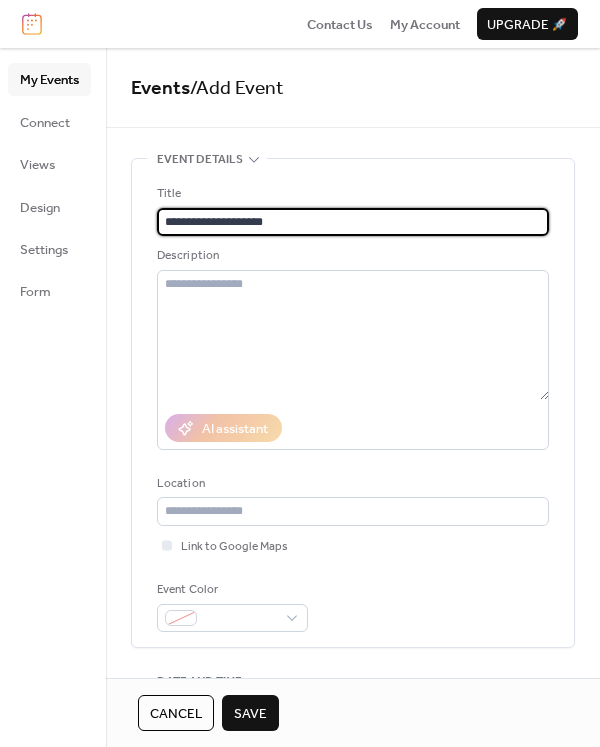 type on "**********" 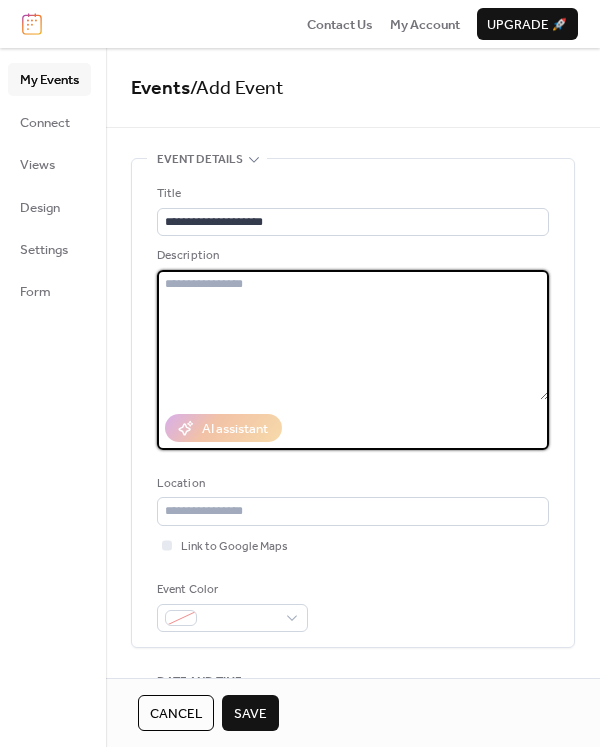 scroll, scrollTop: 18, scrollLeft: 0, axis: vertical 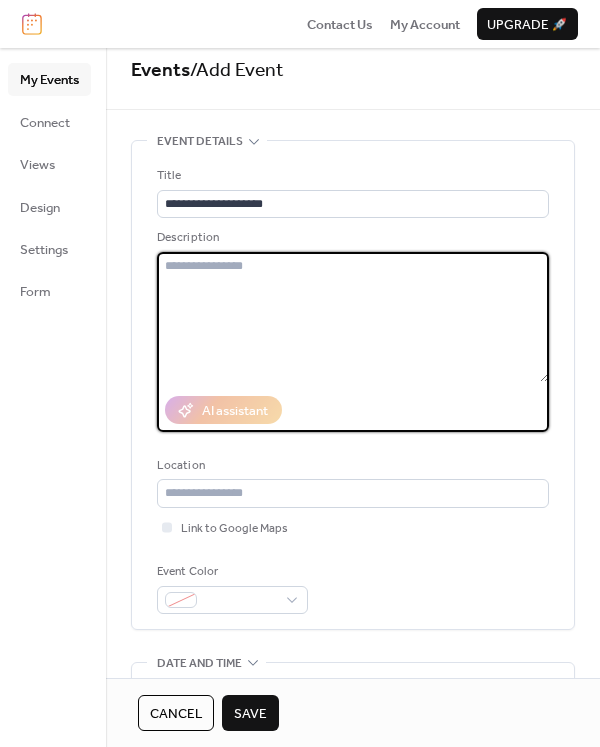 click at bounding box center [353, 317] 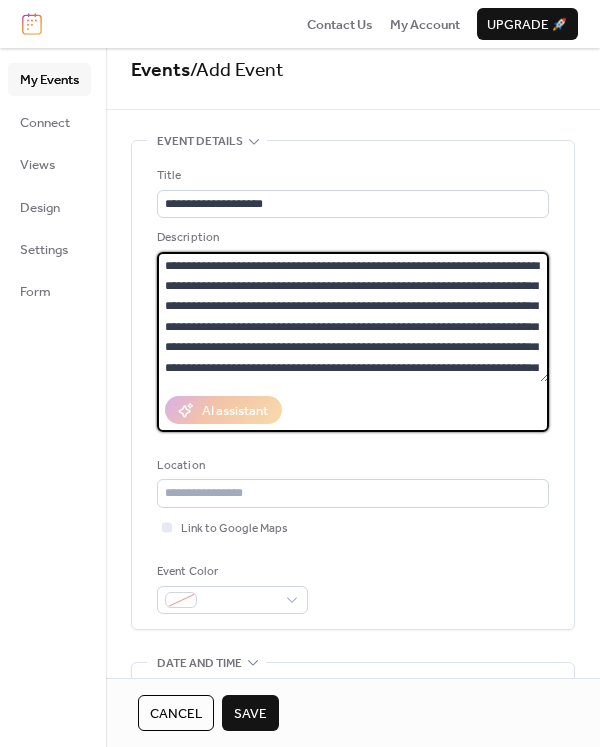 scroll, scrollTop: 78, scrollLeft: 0, axis: vertical 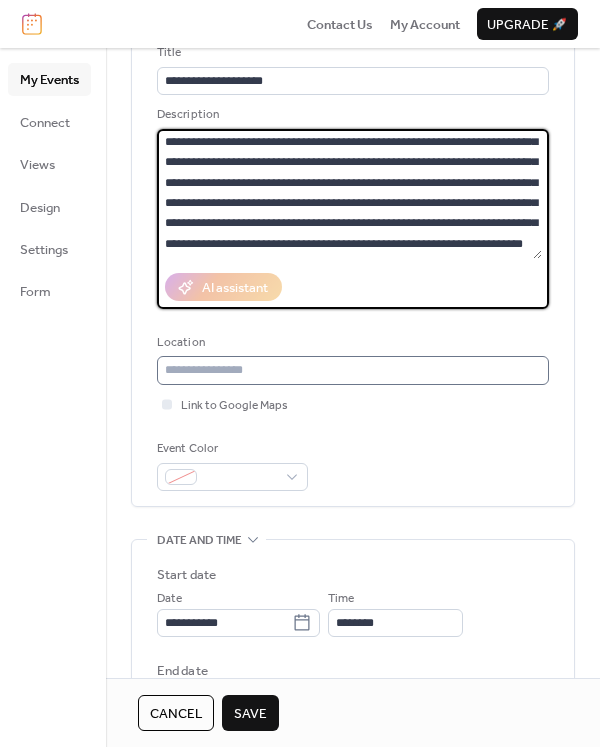 type on "**********" 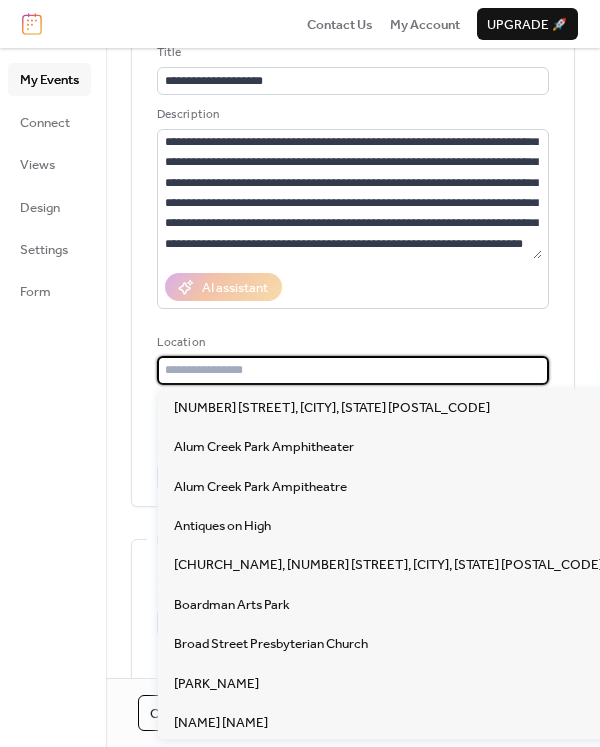 click at bounding box center (353, 370) 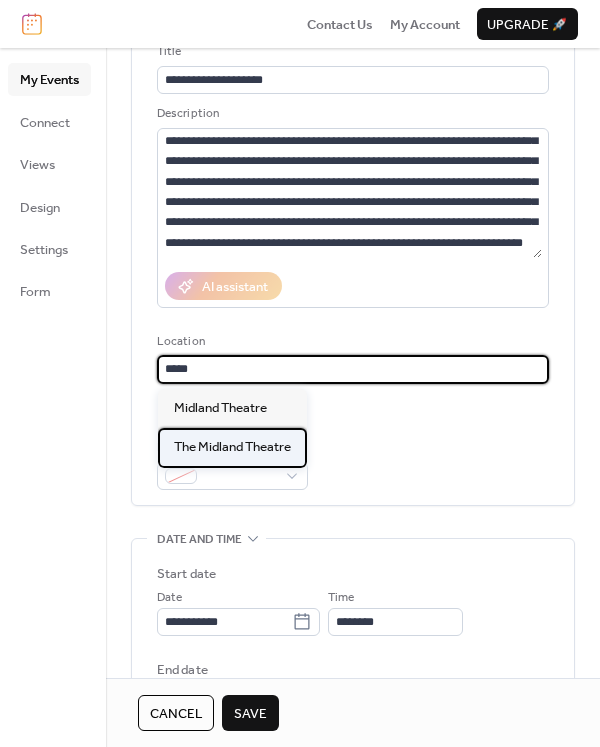 click on "The Midland Theatre" at bounding box center (232, 447) 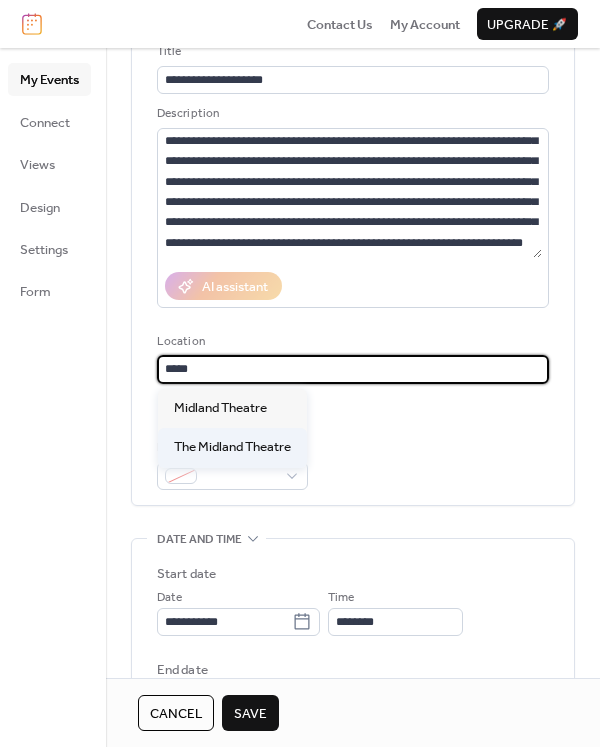 type on "**********" 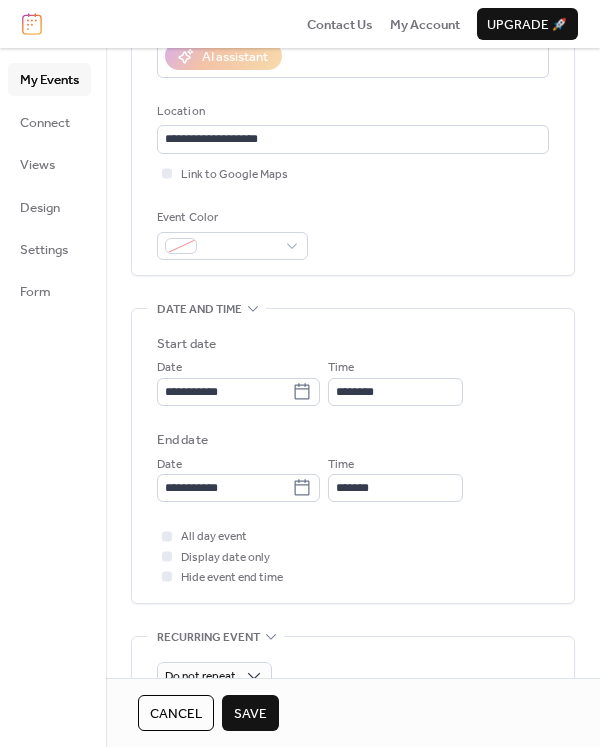 scroll, scrollTop: 376, scrollLeft: 0, axis: vertical 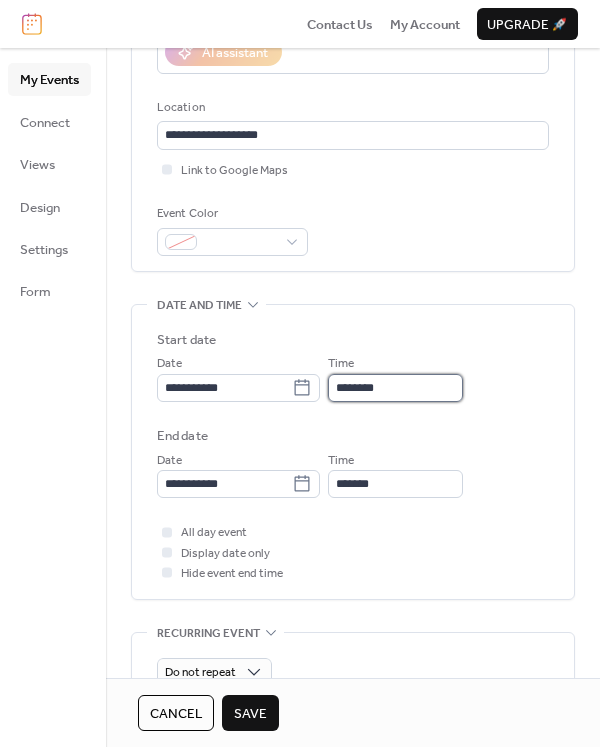 click on "********" at bounding box center (395, 388) 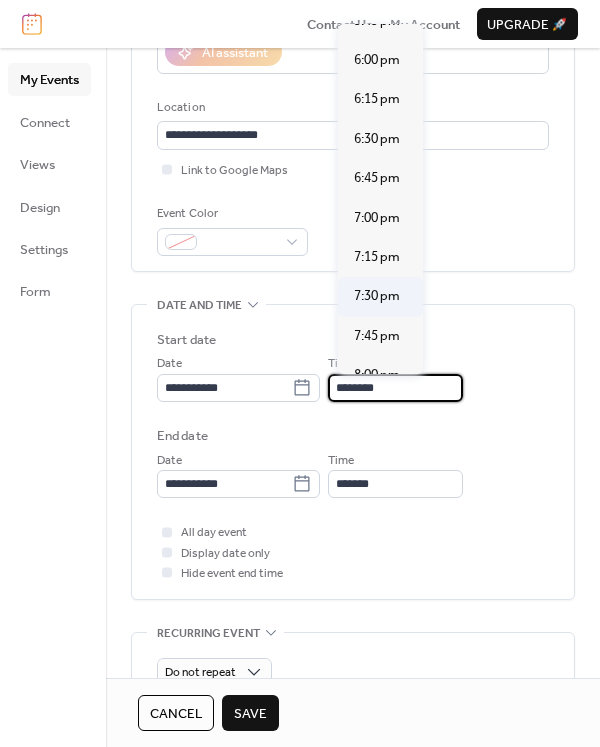 scroll, scrollTop: 2822, scrollLeft: 0, axis: vertical 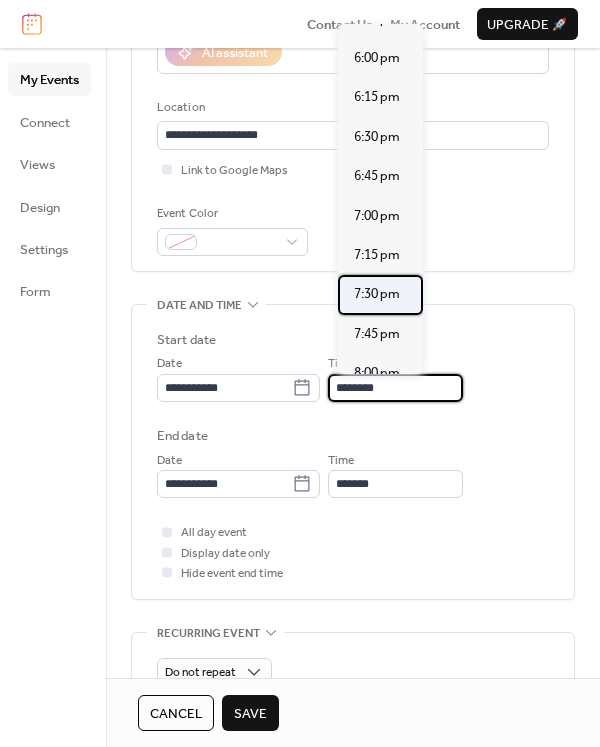 click on "7:30 pm" at bounding box center (377, 294) 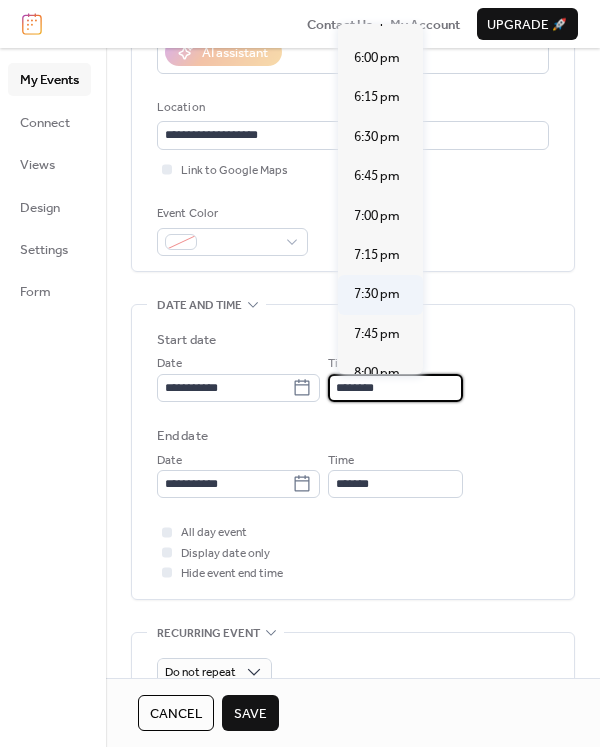 type on "*******" 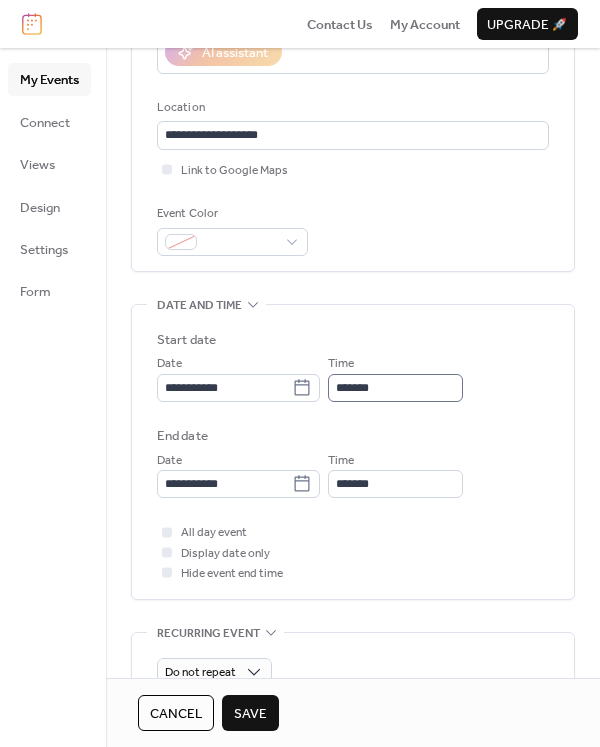scroll, scrollTop: 0, scrollLeft: 0, axis: both 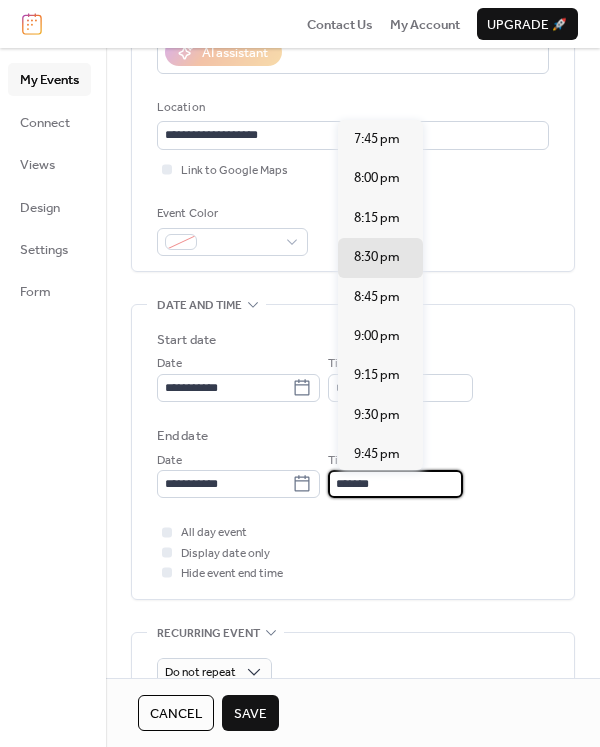 click on "*******" at bounding box center [395, 484] 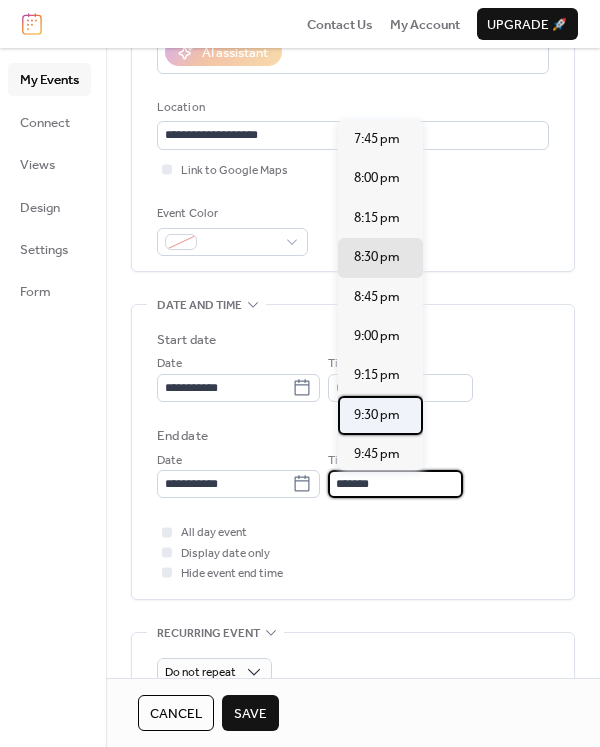 click on "9:30 pm" at bounding box center (377, 415) 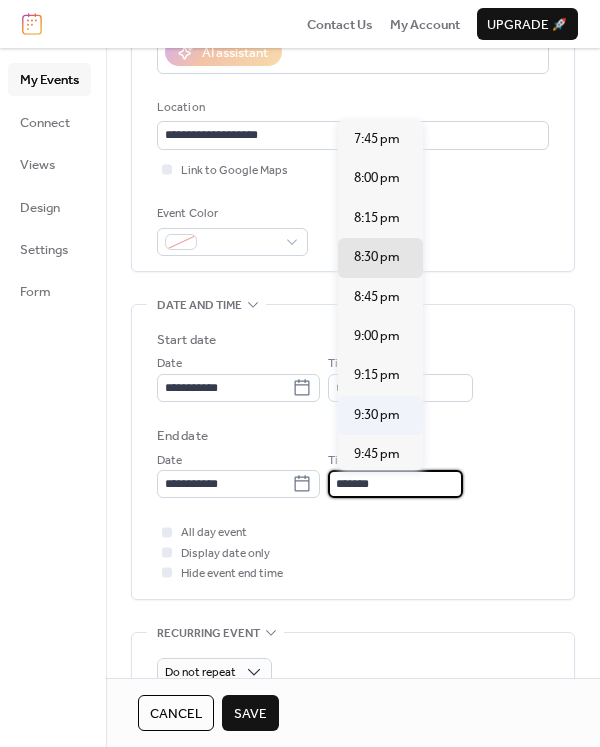 type on "*******" 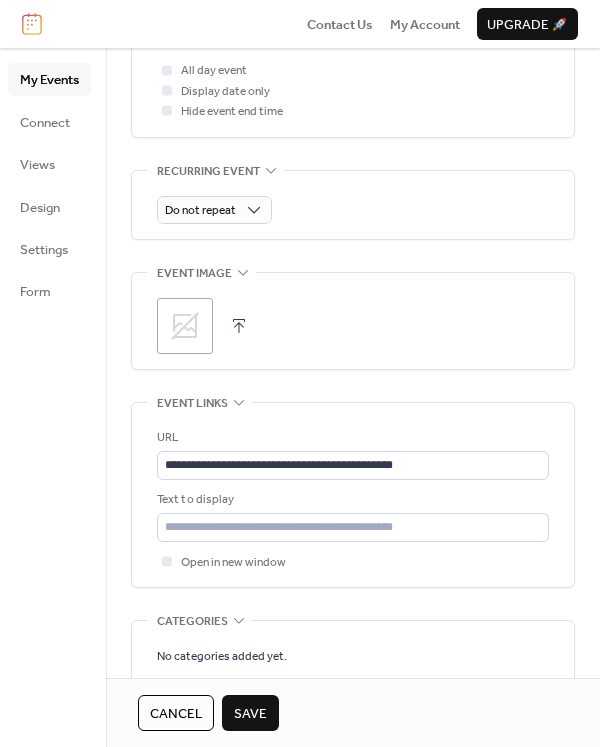 scroll, scrollTop: 999, scrollLeft: 0, axis: vertical 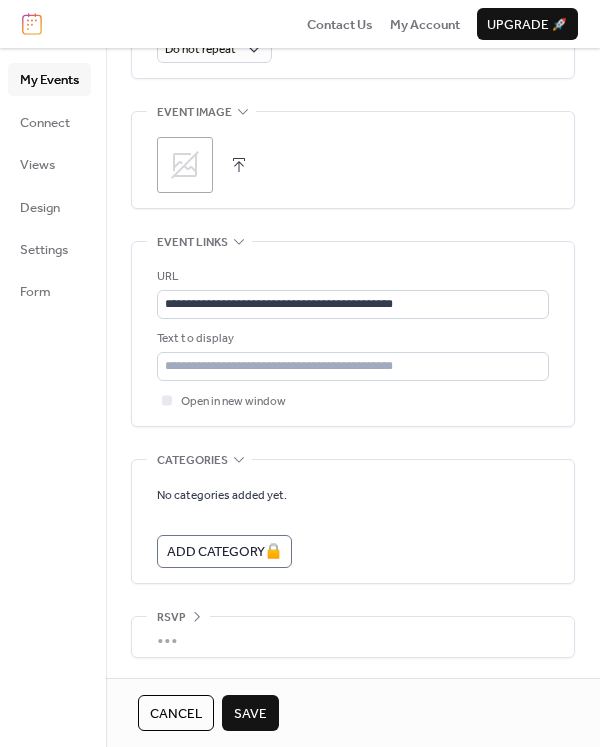 click on "Save" at bounding box center (250, 714) 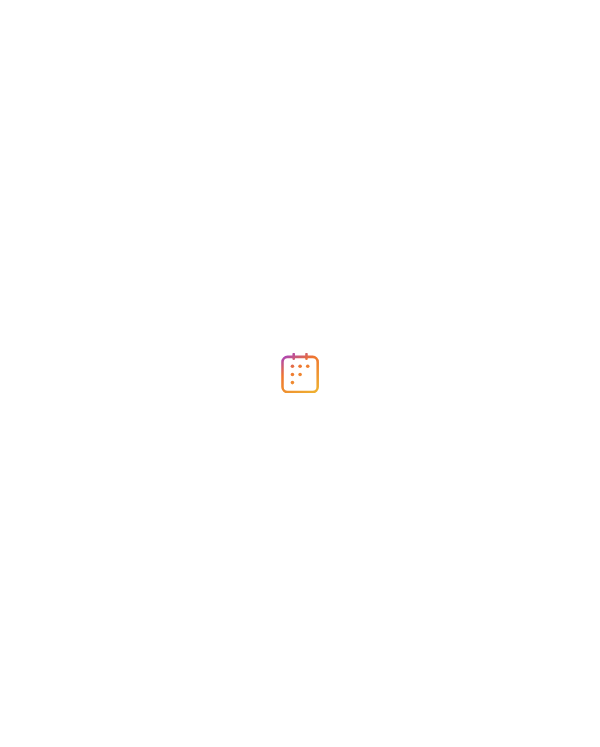 scroll, scrollTop: 0, scrollLeft: 0, axis: both 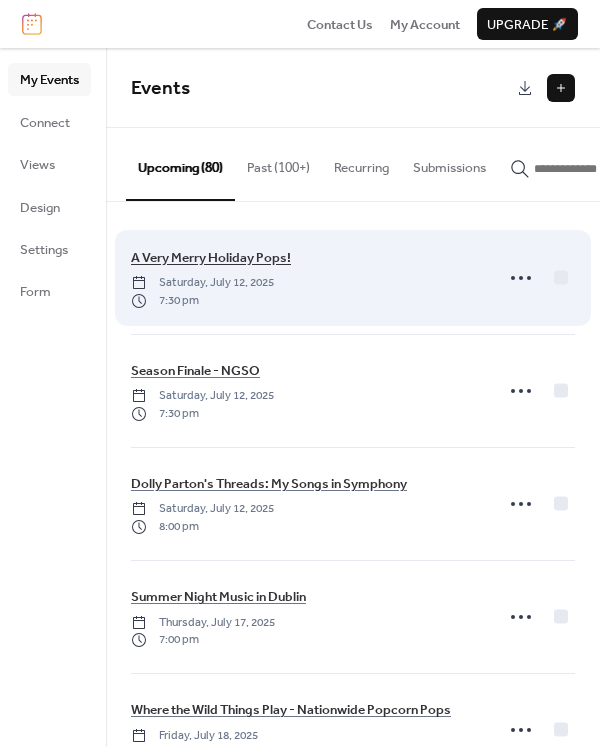 click on "[EVENT_NAME]" at bounding box center [211, 258] 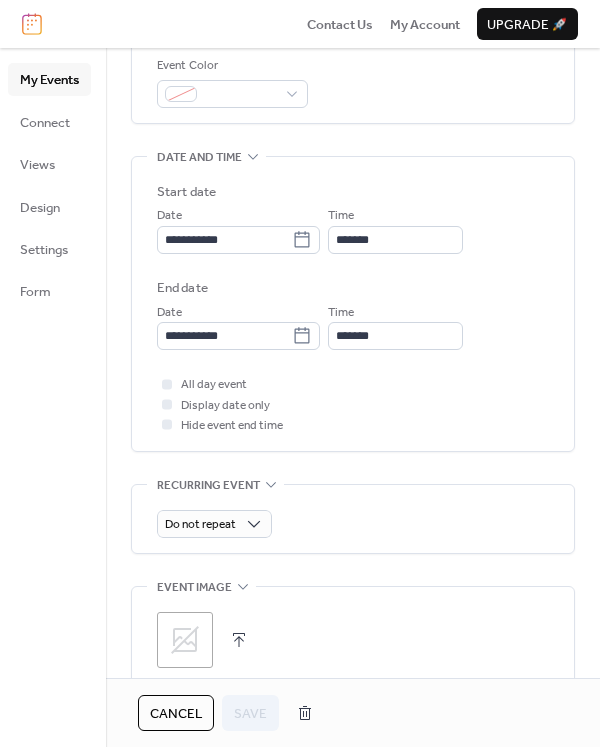 scroll, scrollTop: 517, scrollLeft: 0, axis: vertical 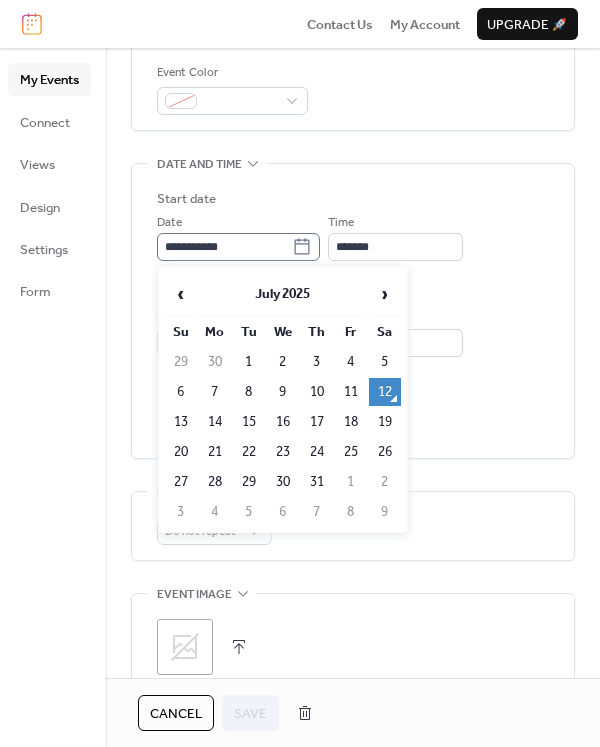 click 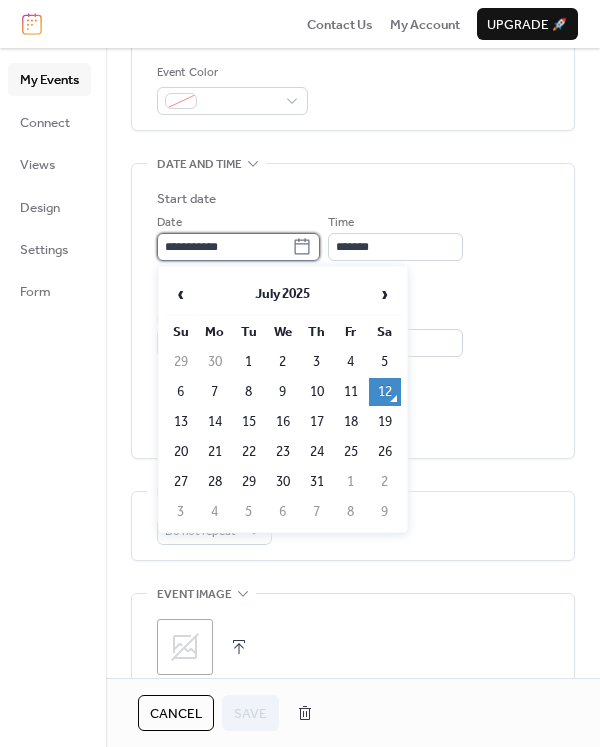 click on "**********" at bounding box center (224, 247) 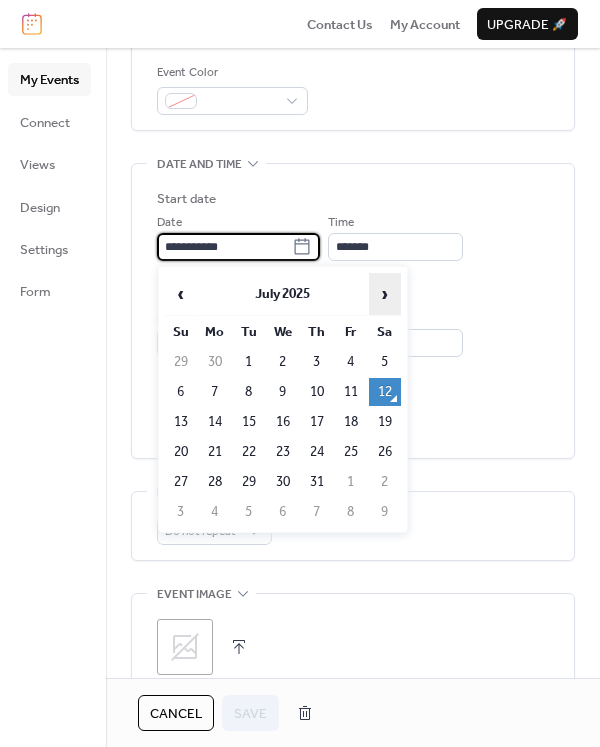click on "›" at bounding box center (385, 294) 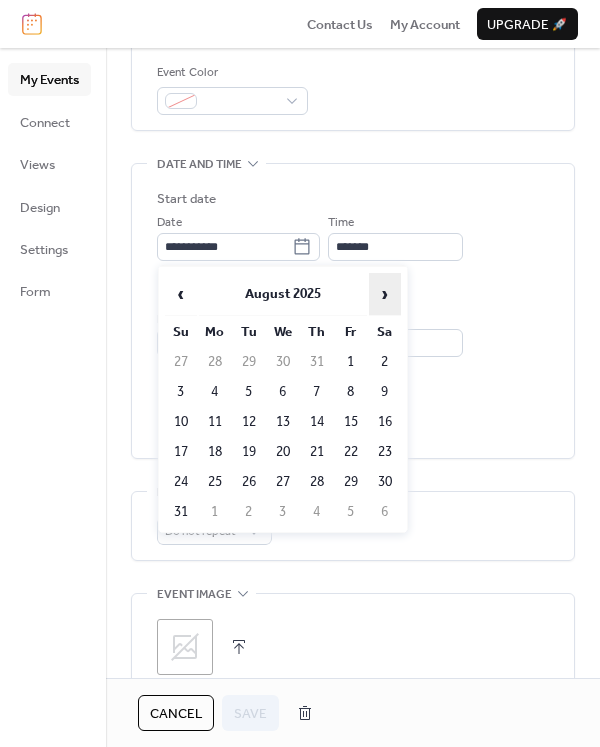 click on "›" at bounding box center [385, 294] 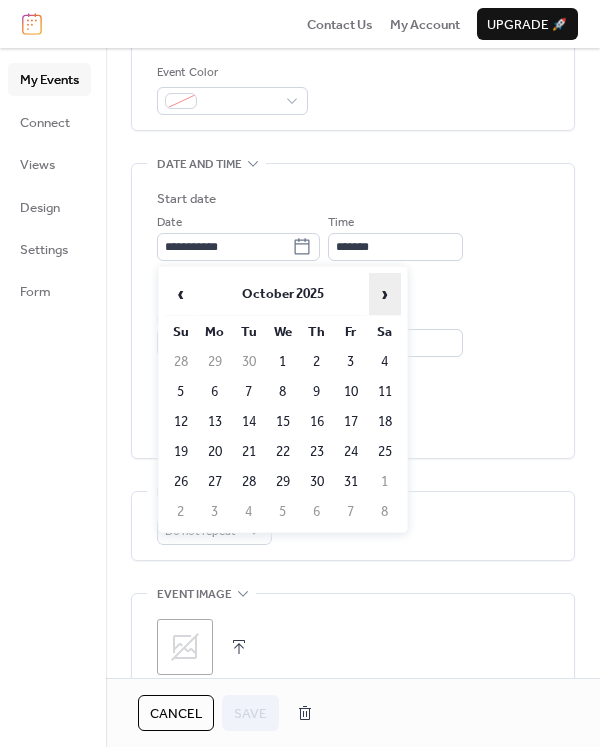 click on "›" at bounding box center [385, 294] 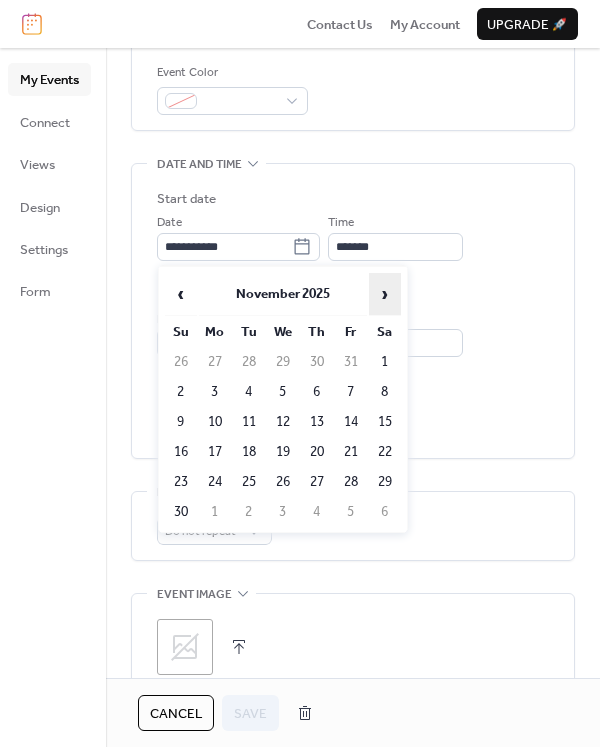 click on "›" at bounding box center (385, 294) 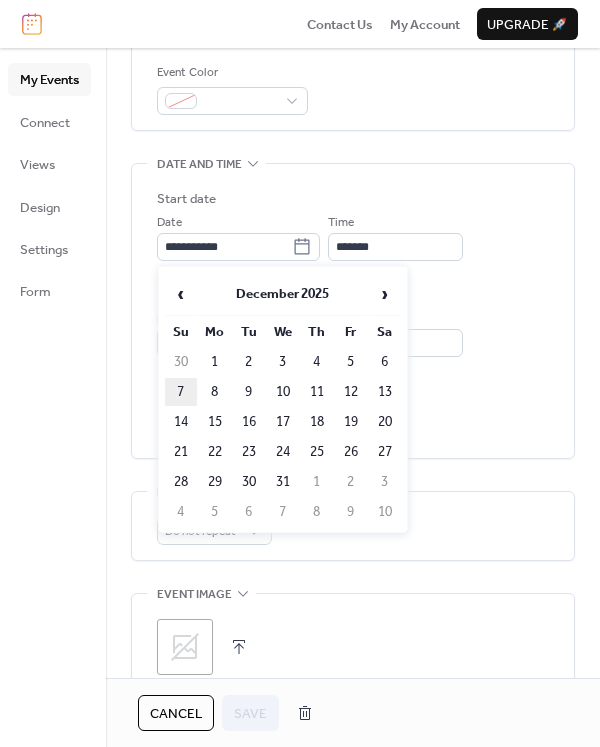 click on "7" at bounding box center (181, 392) 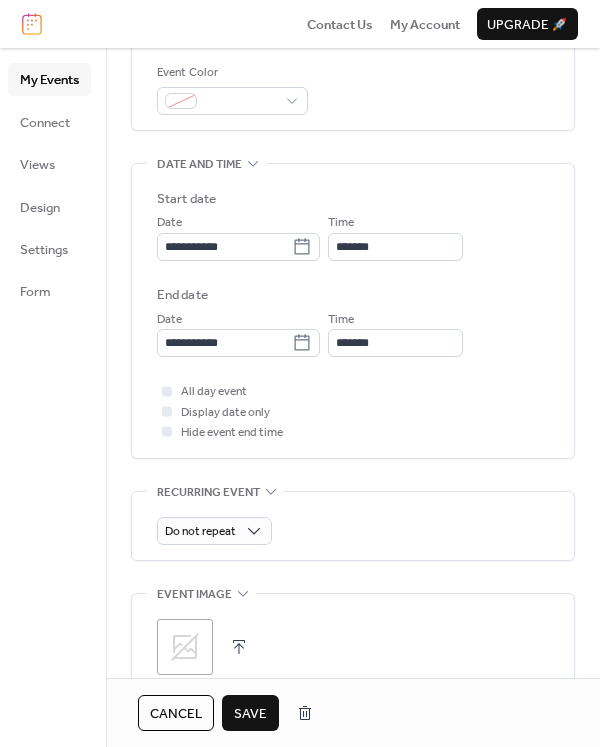 click on "Save" at bounding box center [250, 714] 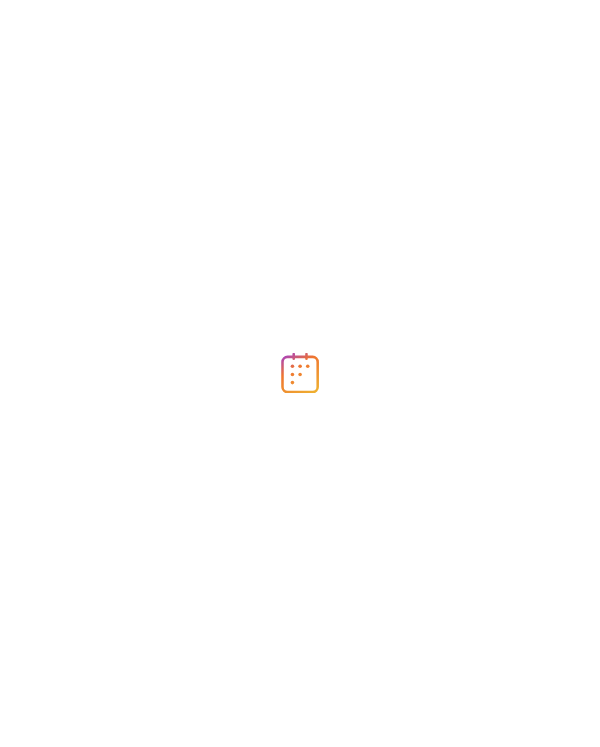 scroll, scrollTop: 0, scrollLeft: 0, axis: both 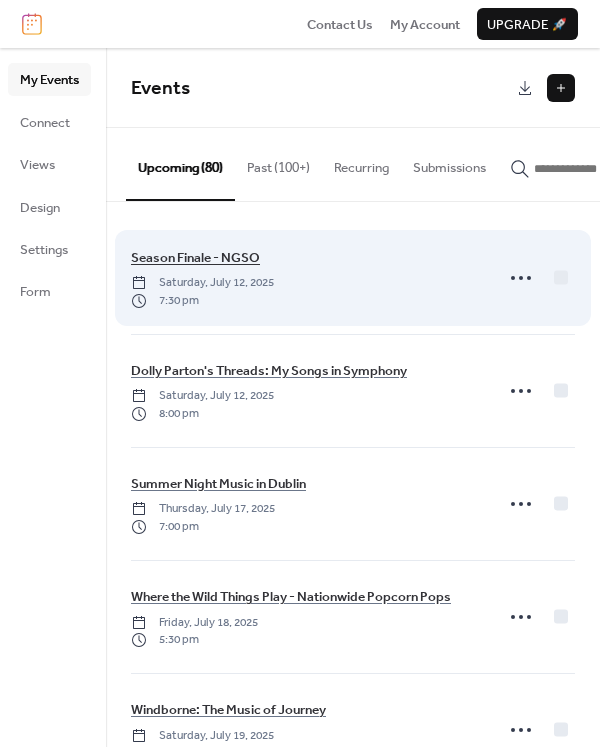 click on "Season Finale - NGSO" at bounding box center [195, 258] 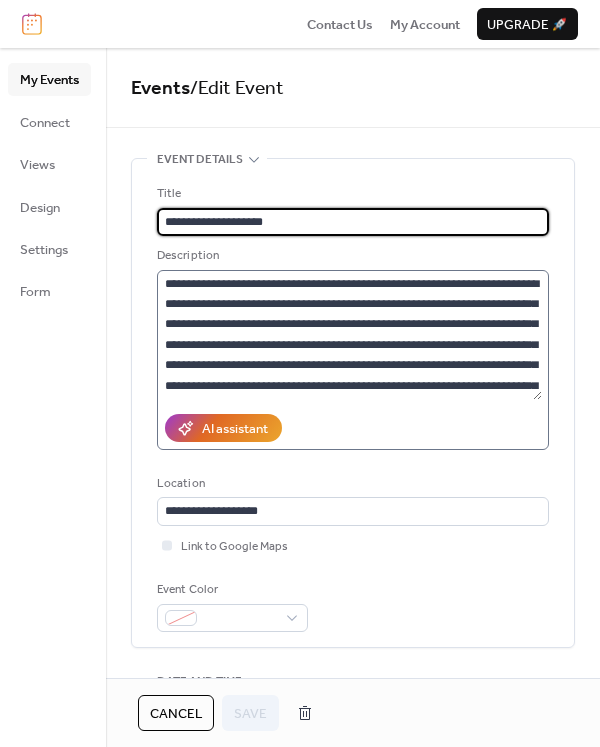 scroll, scrollTop: 81, scrollLeft: 0, axis: vertical 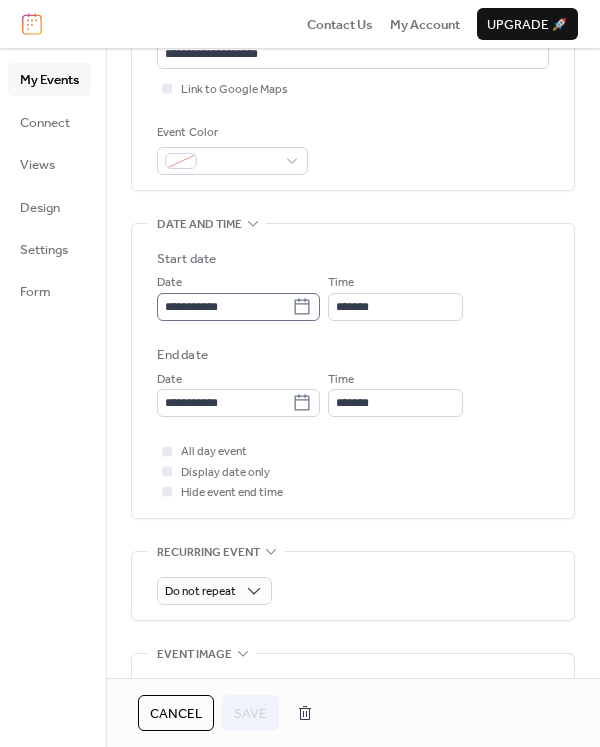 click 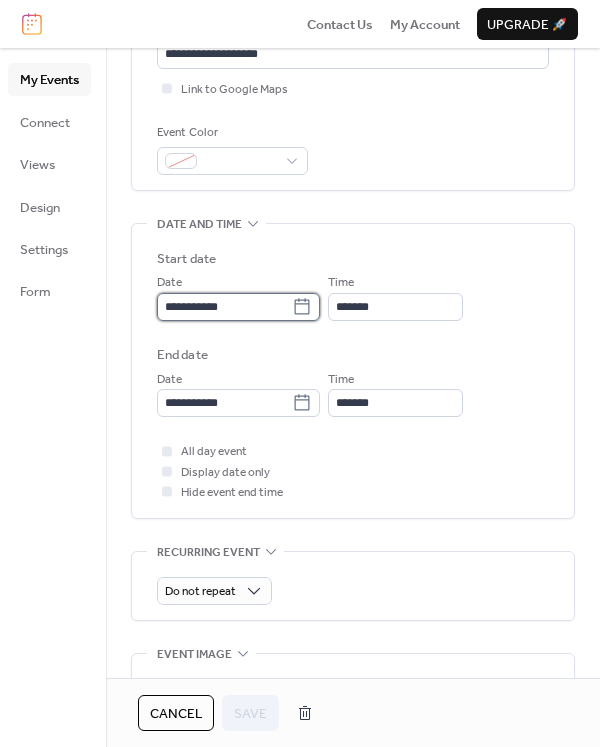 click on "**********" at bounding box center (224, 307) 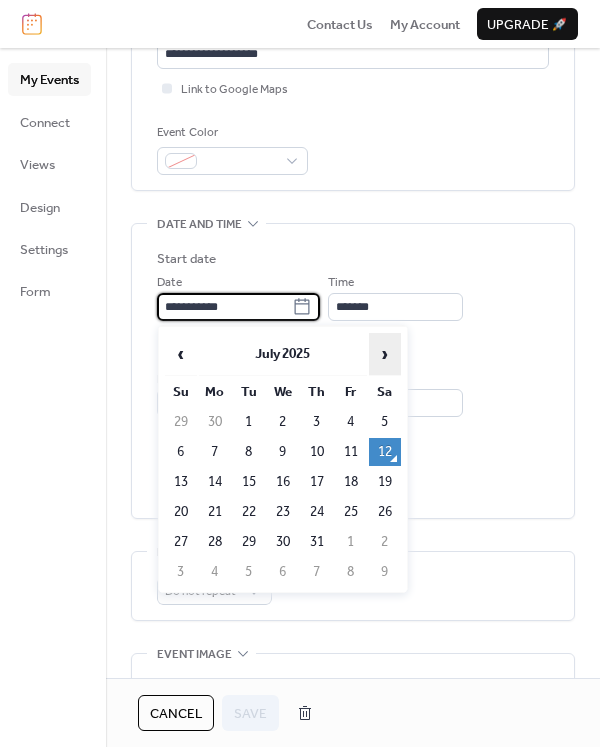click on "›" at bounding box center (385, 354) 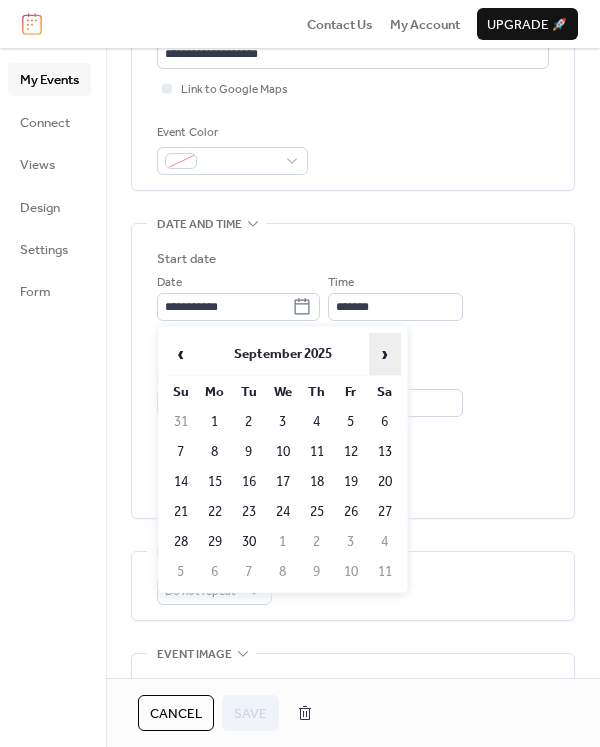 click on "›" at bounding box center (385, 354) 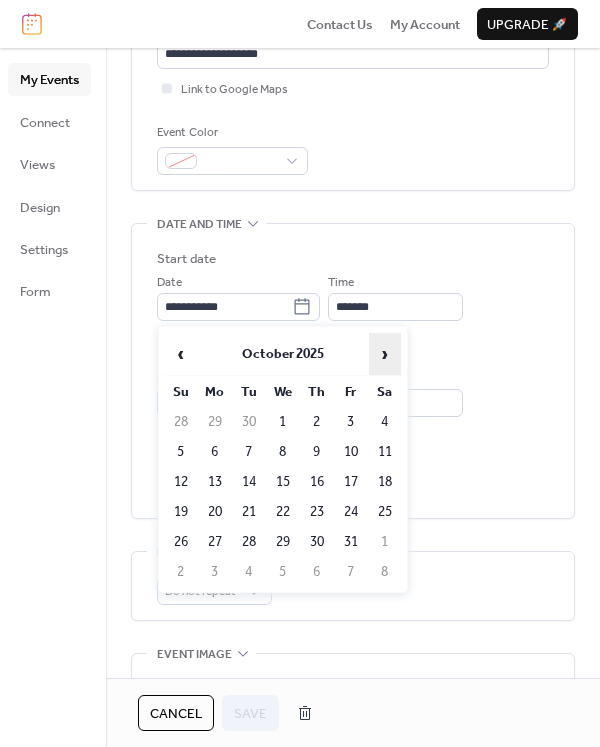 click on "›" at bounding box center [385, 354] 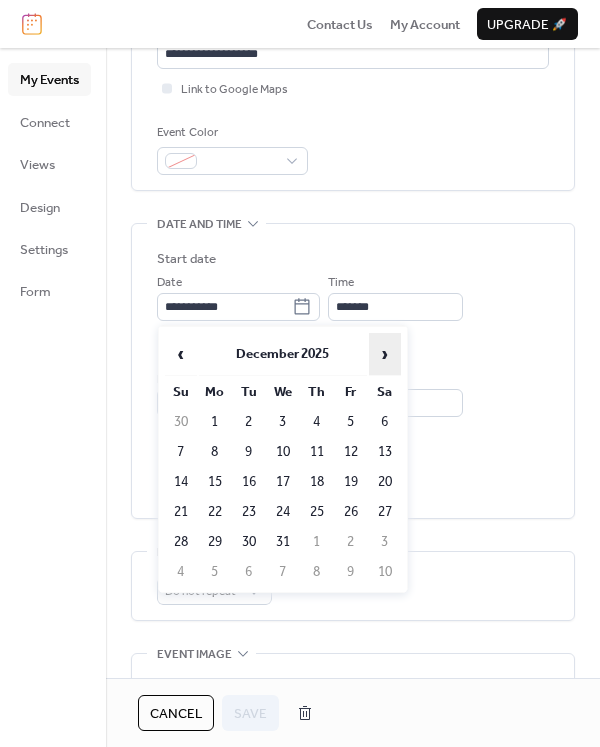 click on "›" at bounding box center (385, 354) 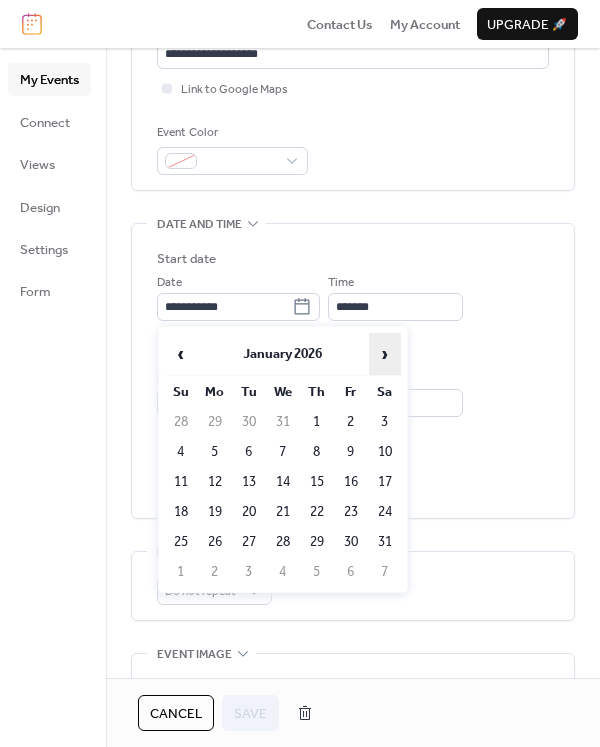 click on "›" at bounding box center [385, 354] 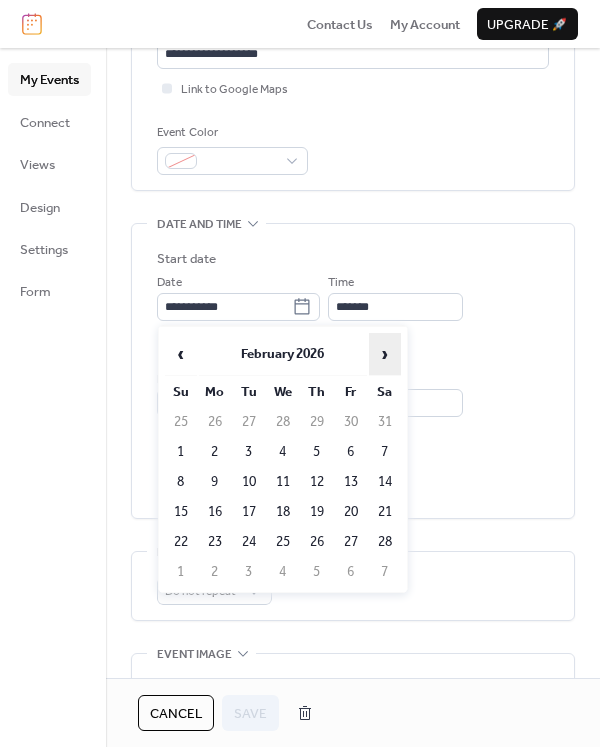click on "›" at bounding box center [385, 354] 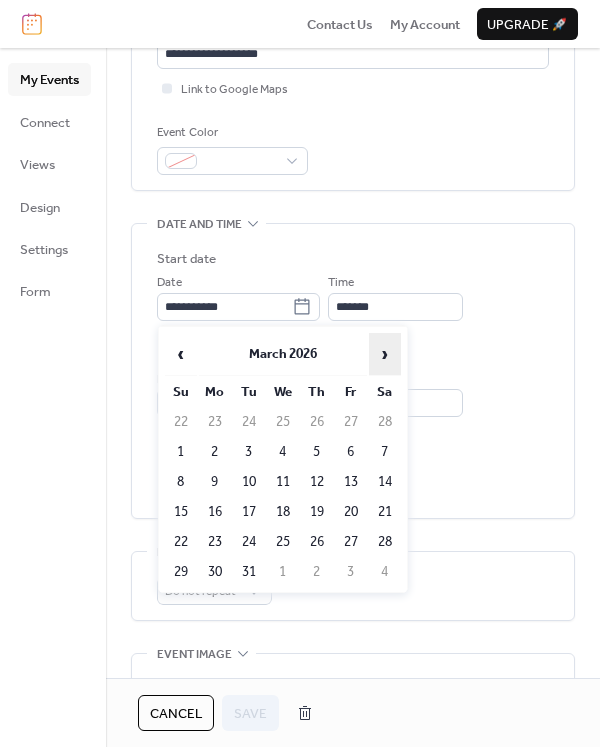 click on "›" at bounding box center [385, 354] 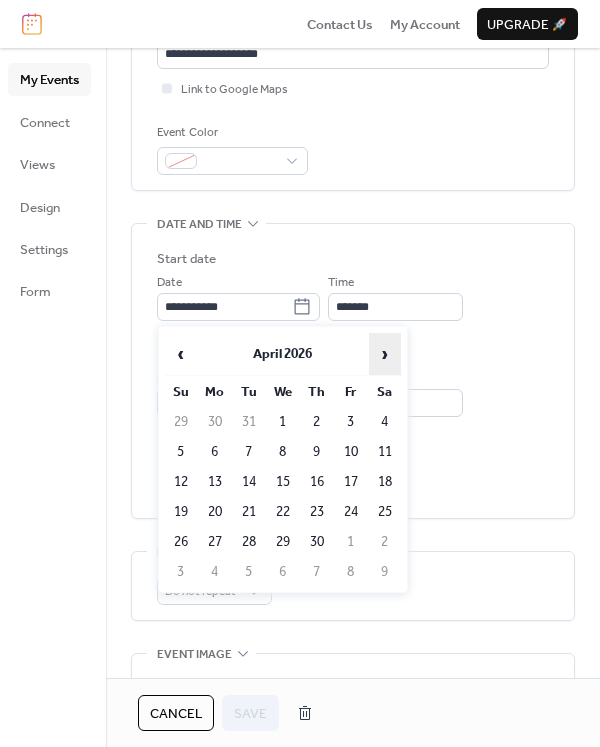 click on "›" at bounding box center (385, 354) 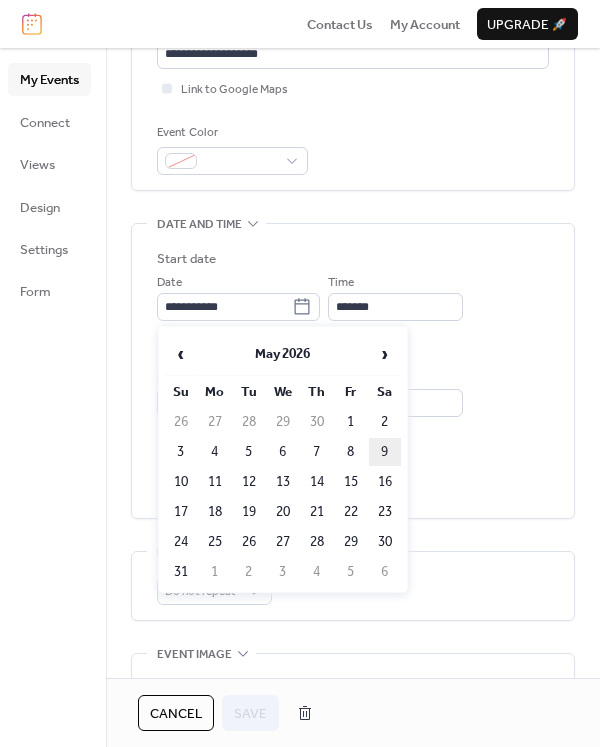 click on "9" at bounding box center (385, 452) 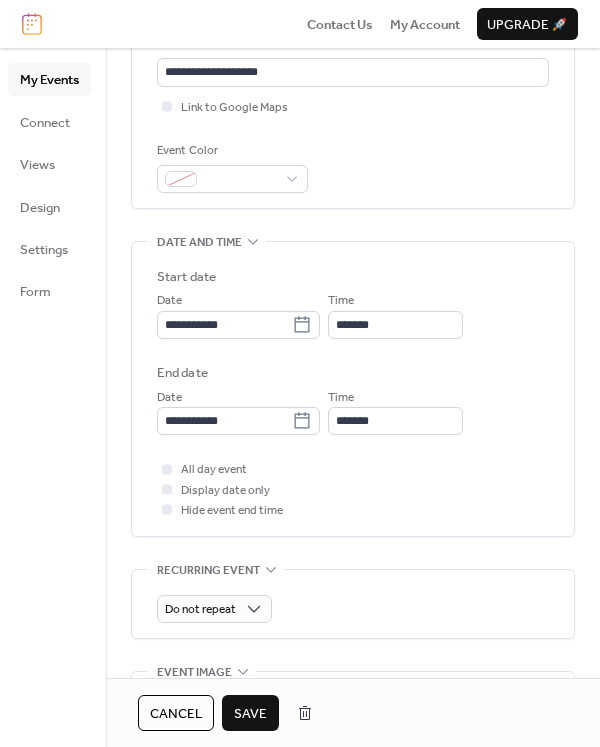 scroll, scrollTop: 433, scrollLeft: 0, axis: vertical 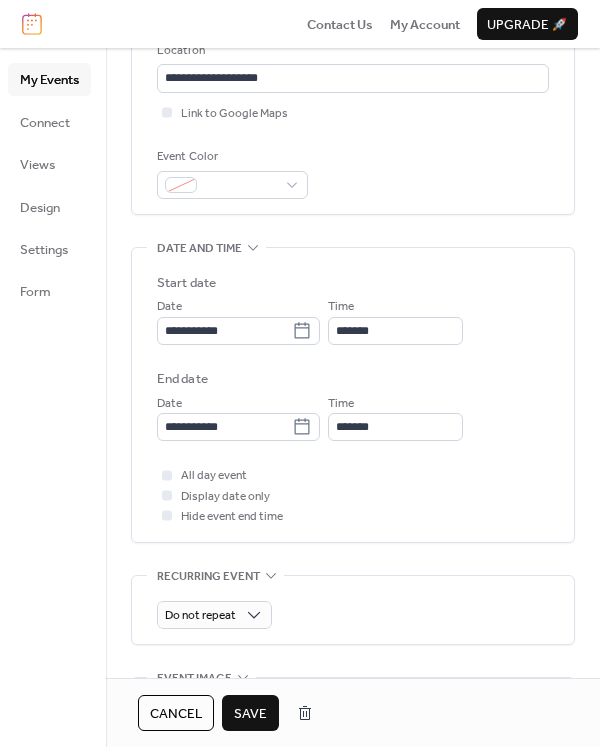 click on "Save" at bounding box center (250, 714) 